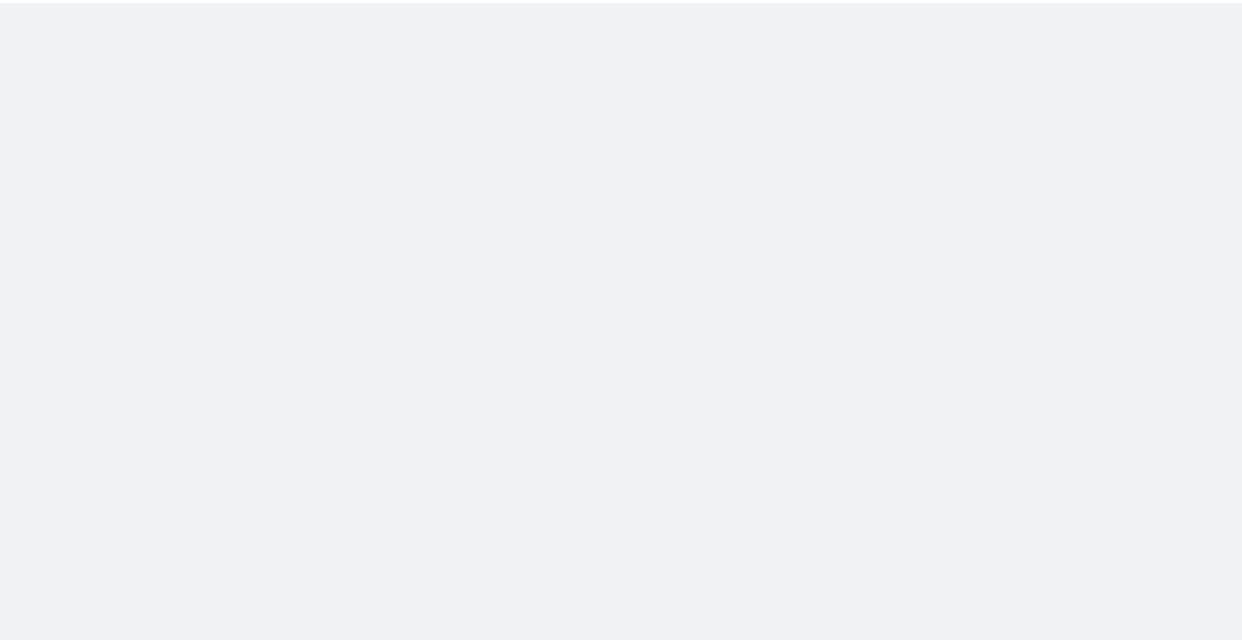 scroll, scrollTop: 0, scrollLeft: 0, axis: both 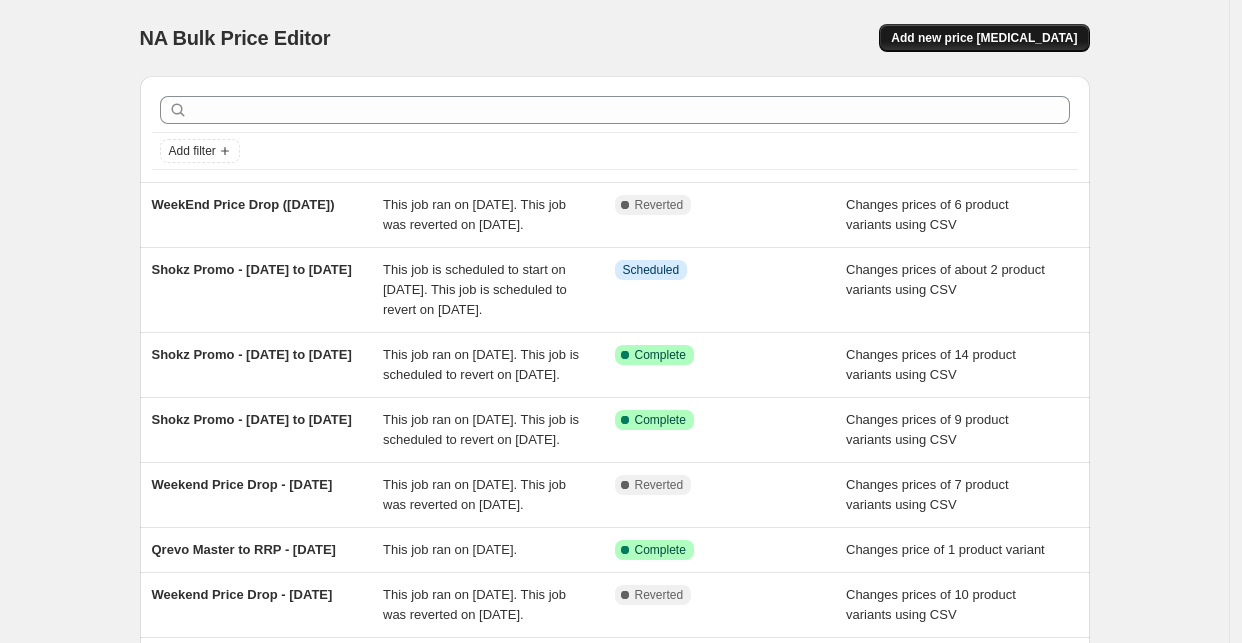 click on "Add new price [MEDICAL_DATA]" at bounding box center (984, 38) 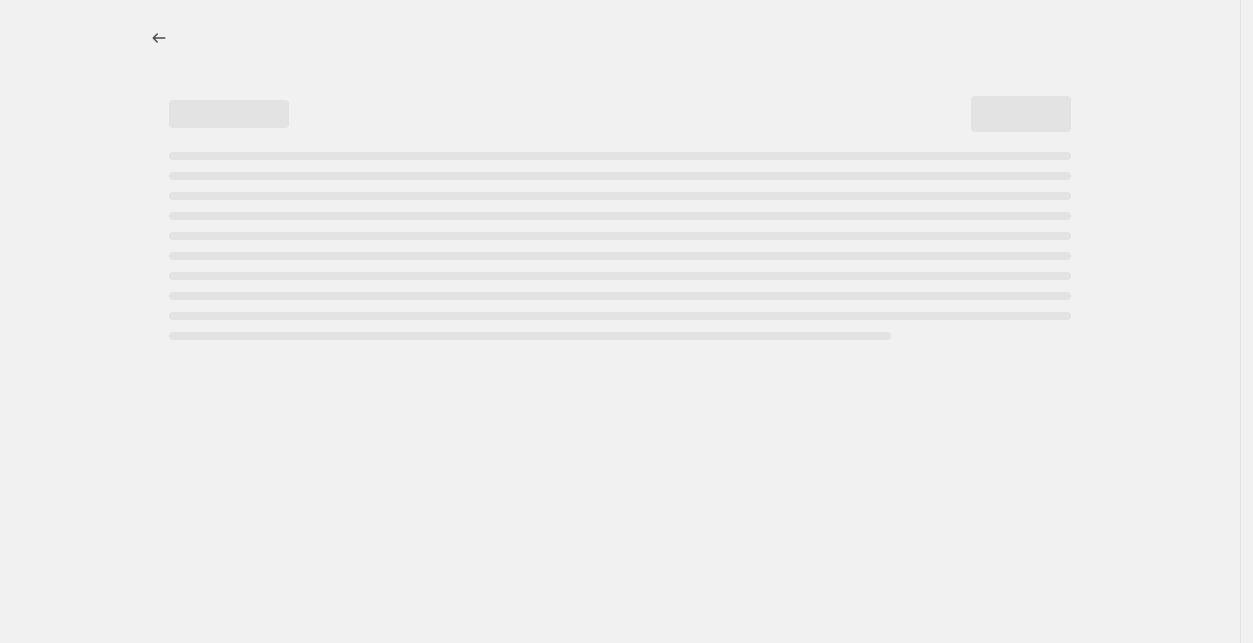select on "percentage" 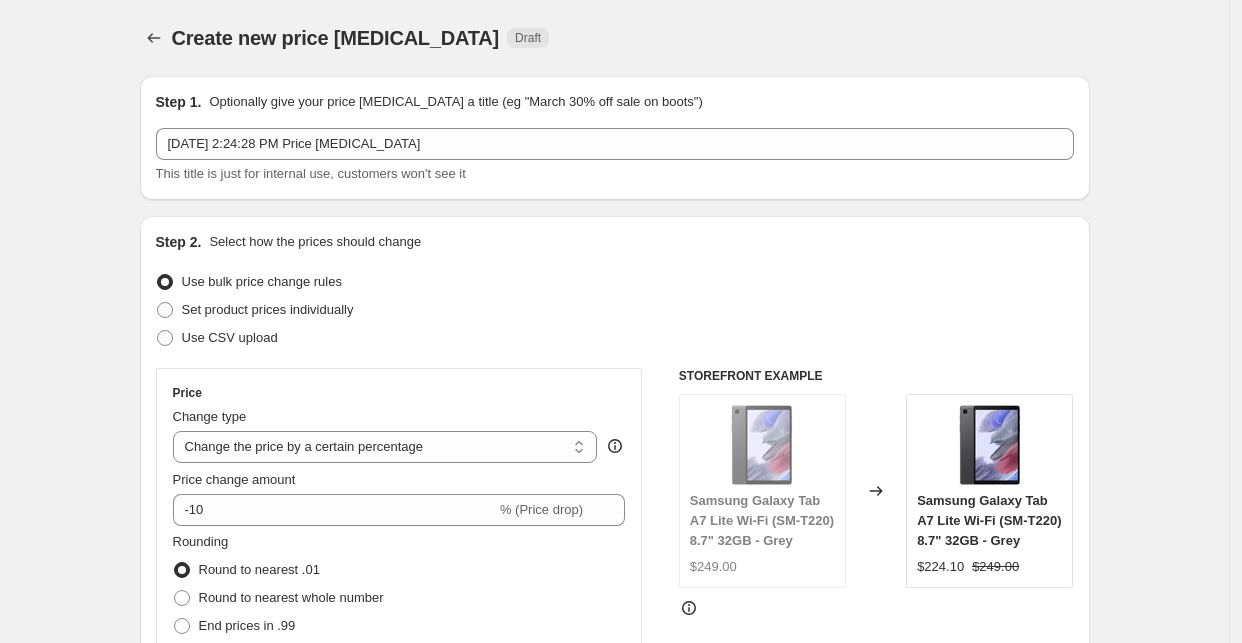 scroll, scrollTop: 111, scrollLeft: 0, axis: vertical 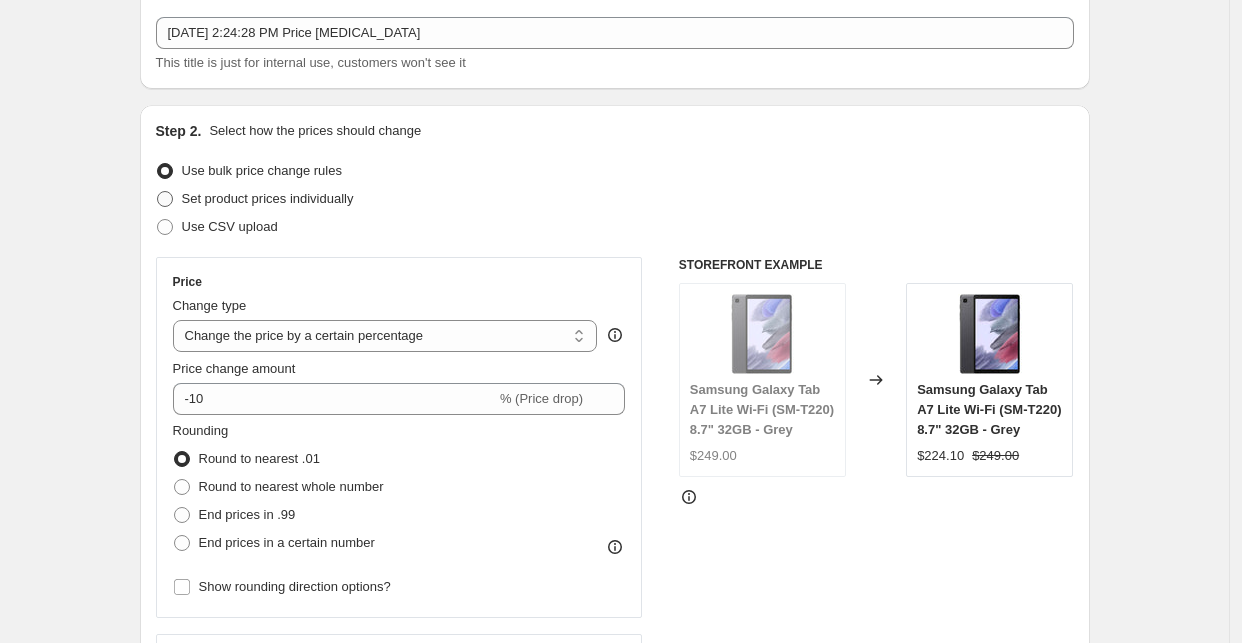 click on "Set product prices individually" at bounding box center (268, 198) 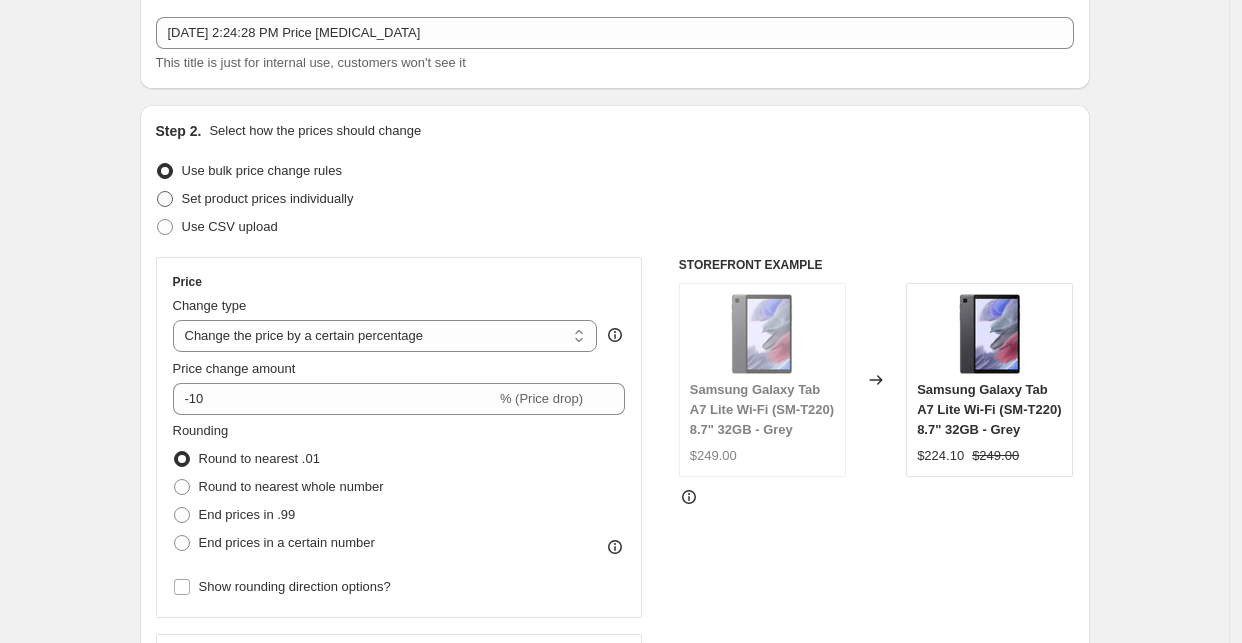 radio on "true" 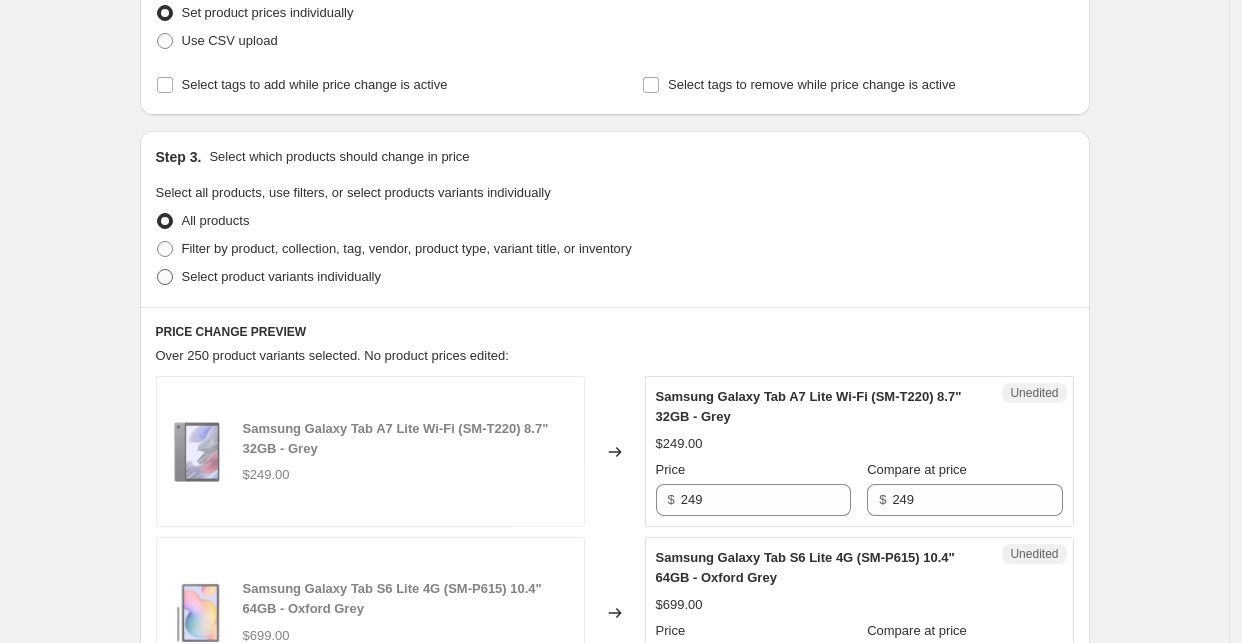 scroll, scrollTop: 333, scrollLeft: 0, axis: vertical 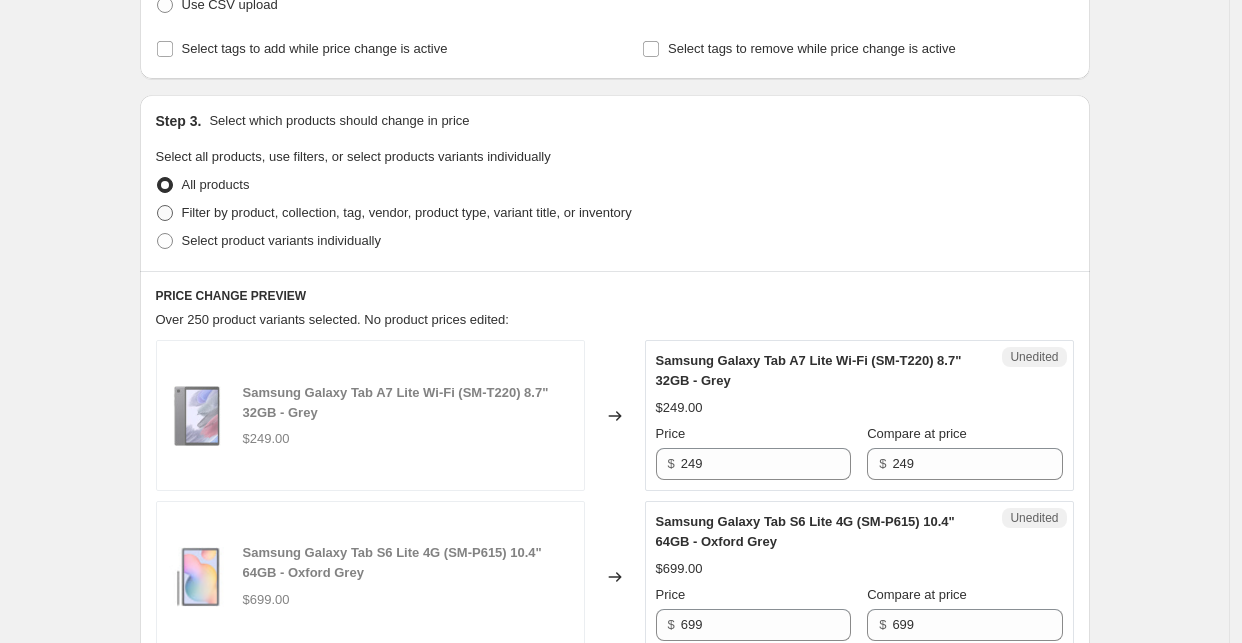click on "Filter by product, collection, tag, vendor, product type, variant title, or inventory" at bounding box center (407, 212) 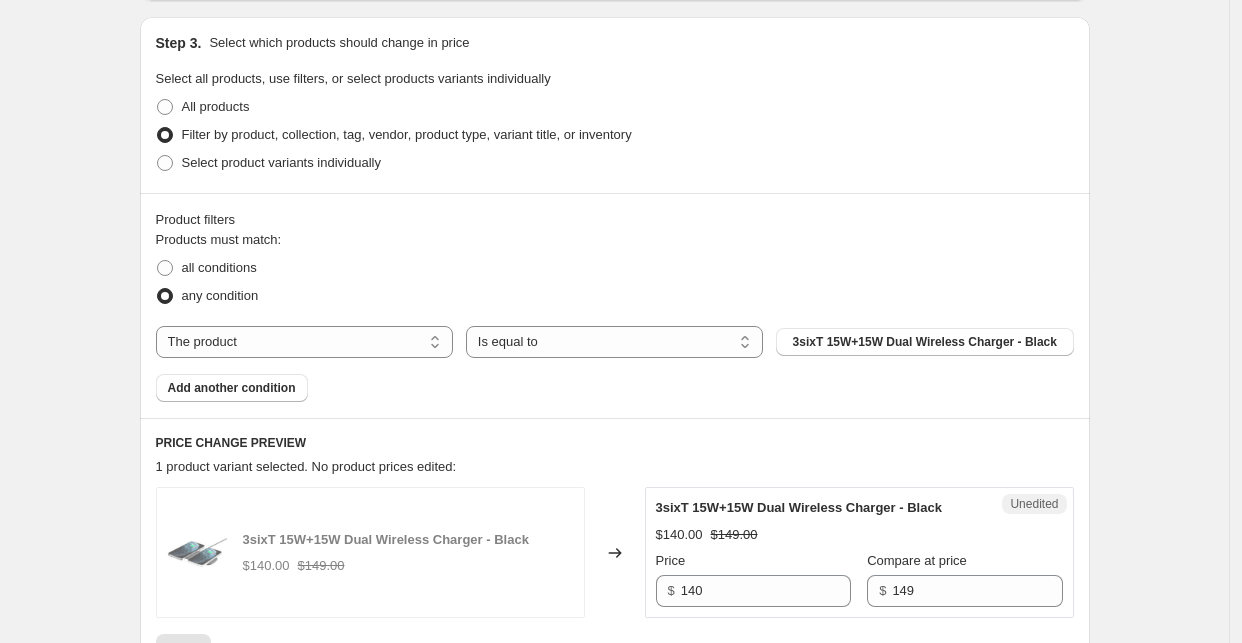 scroll, scrollTop: 444, scrollLeft: 0, axis: vertical 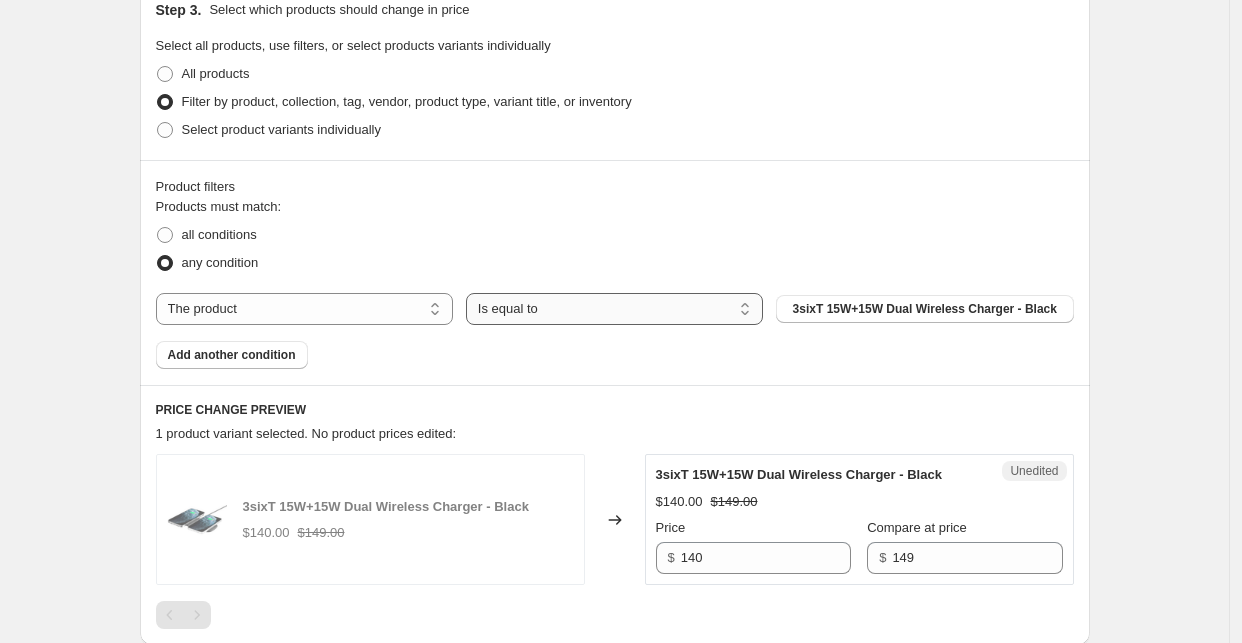 click on "Is equal to Is not equal to" at bounding box center (614, 309) 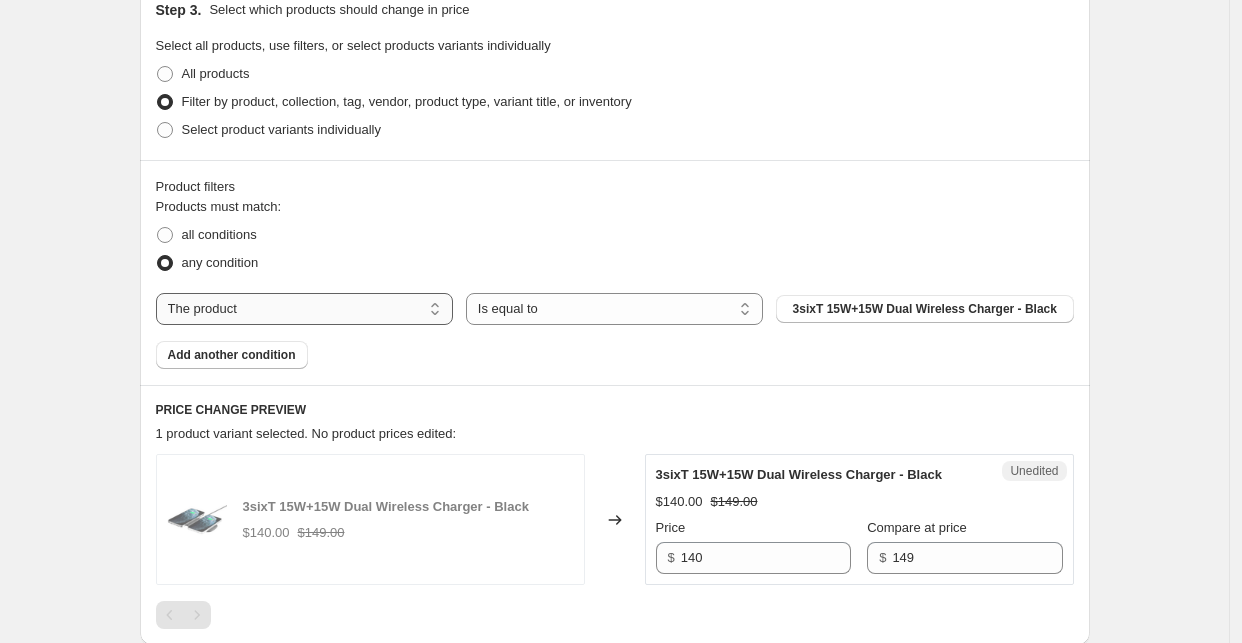 click on "The product The product's collection The product's tag The product's vendor The product's type The product's status The variant's title Inventory quantity" at bounding box center [304, 309] 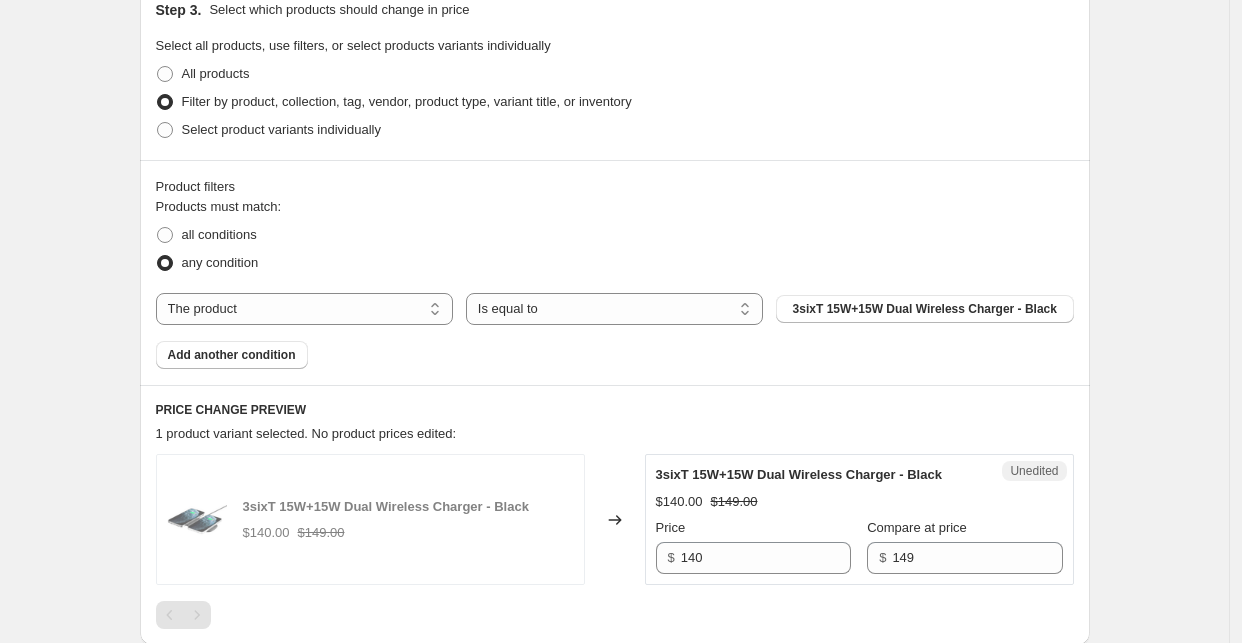 click on "Product filters" at bounding box center [615, 187] 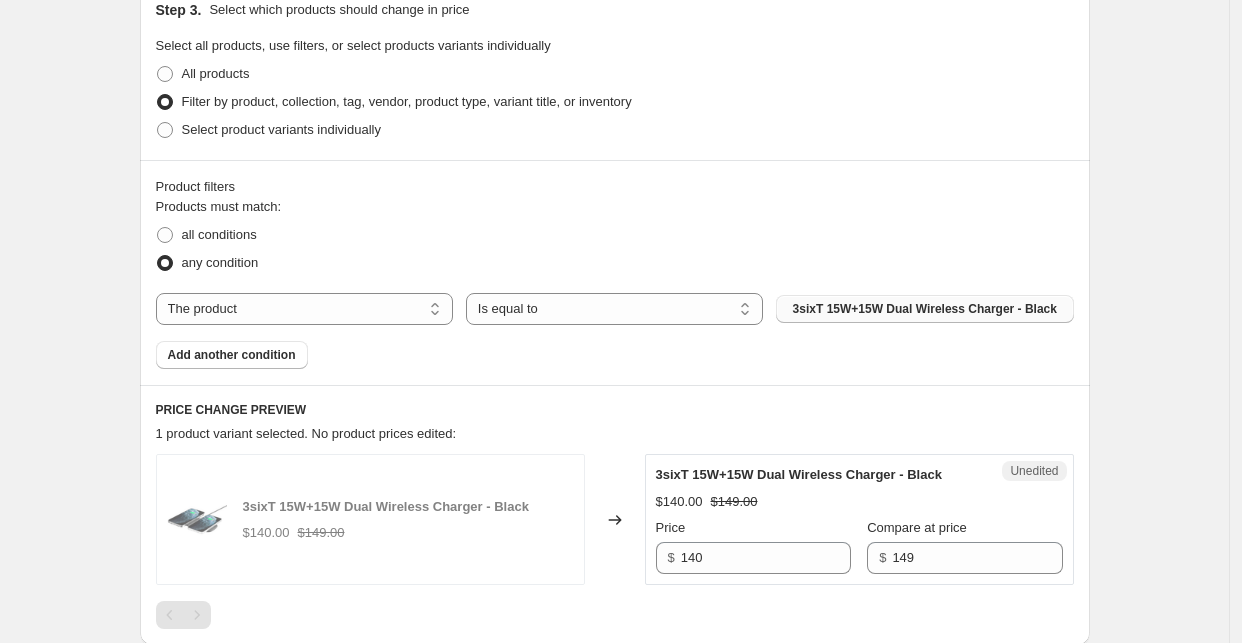 click on "3sixT 15W+15W Dual Wireless Charger - Black" at bounding box center (924, 309) 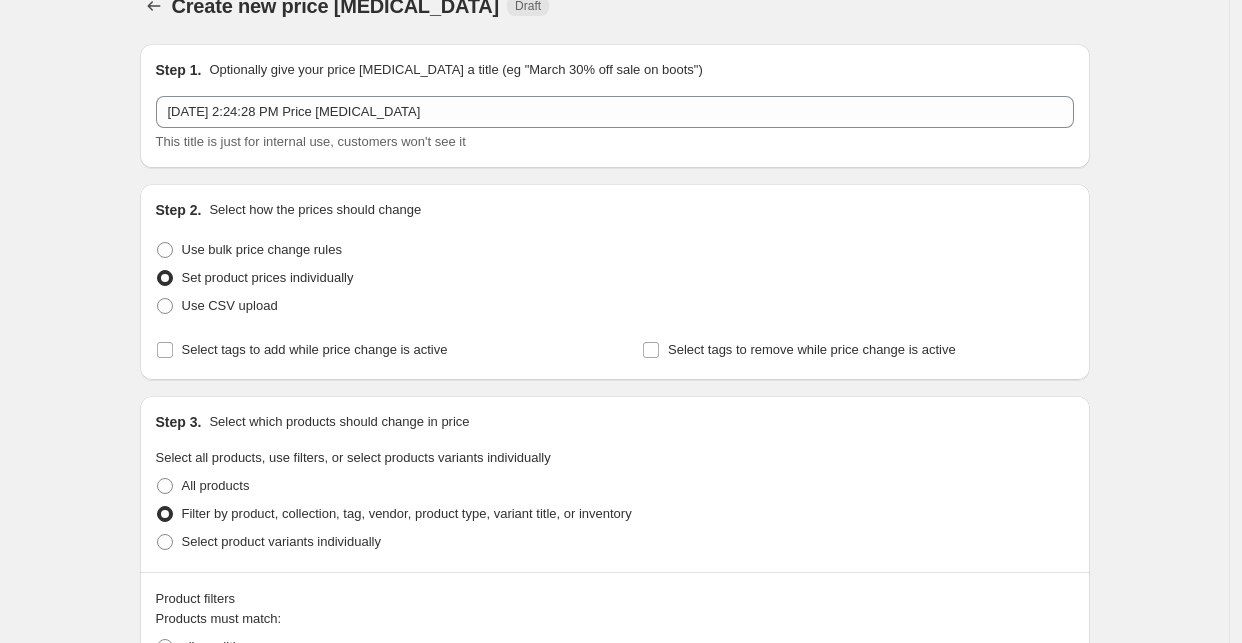 scroll, scrollTop: 0, scrollLeft: 0, axis: both 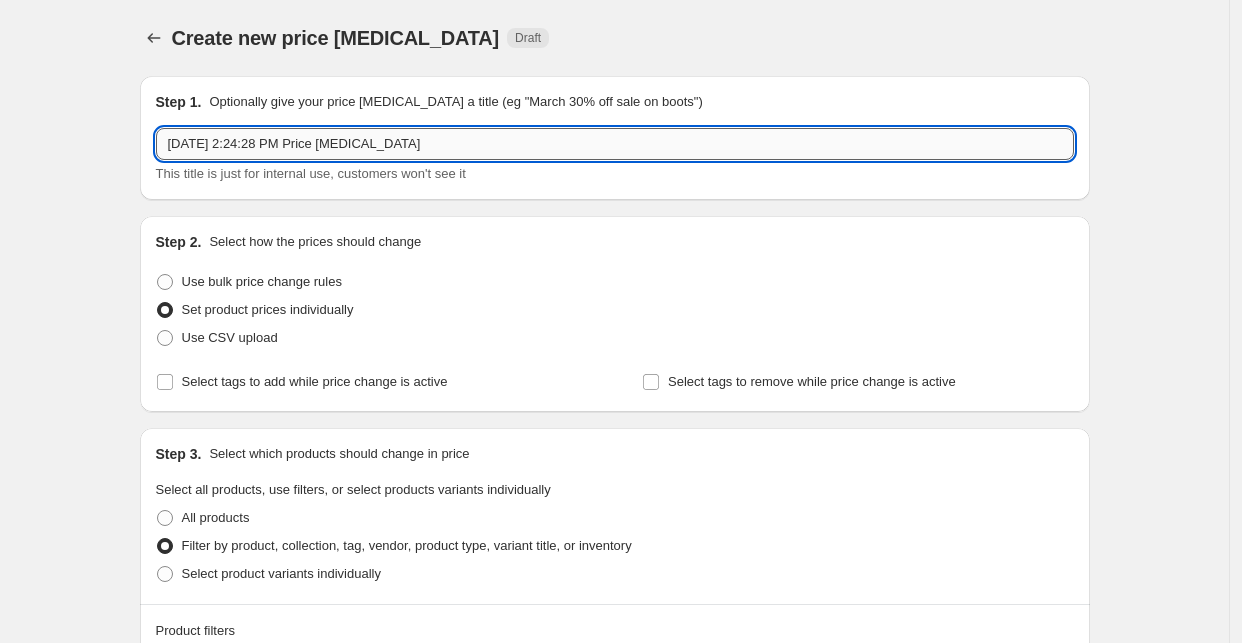 click on "[DATE] 2:24:28 PM Price [MEDICAL_DATA]" at bounding box center [615, 144] 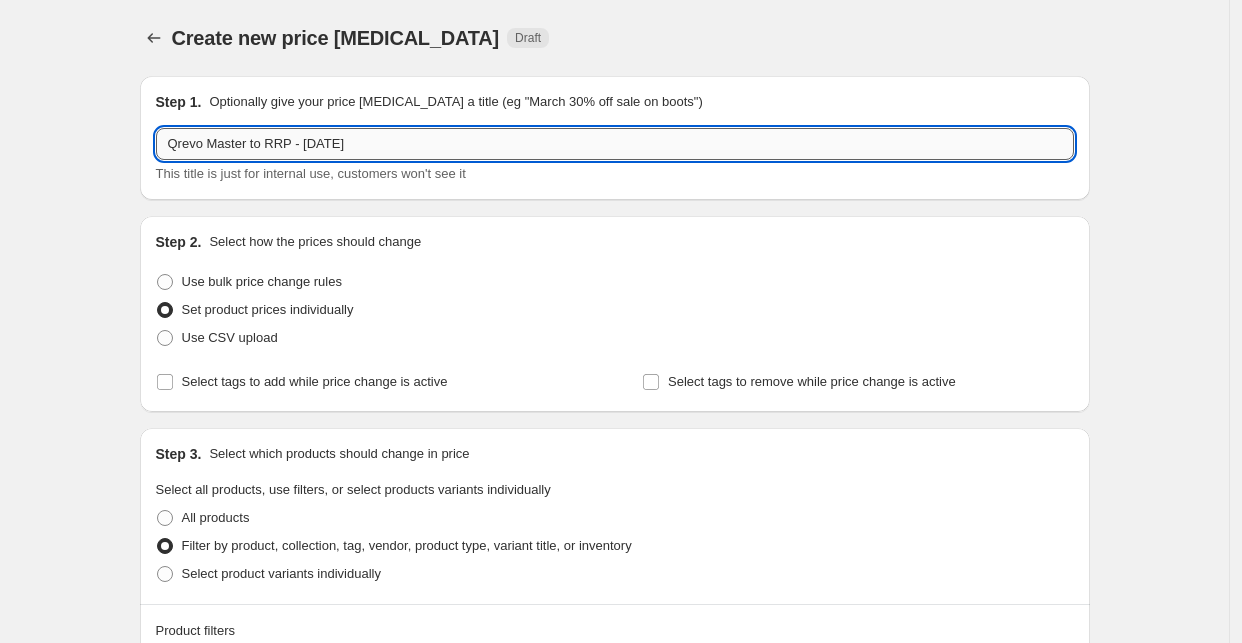 click on "Qrevo Master to RRP - [DATE]" at bounding box center (615, 144) 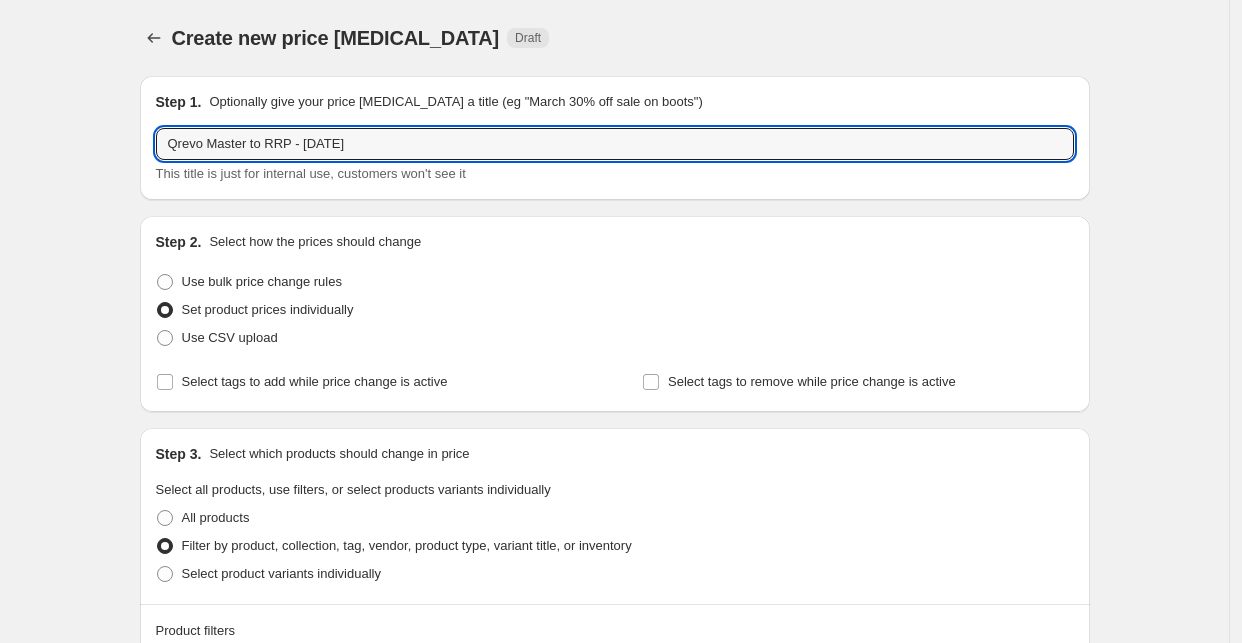 type on "Qrevo Master to RRP - [DATE]" 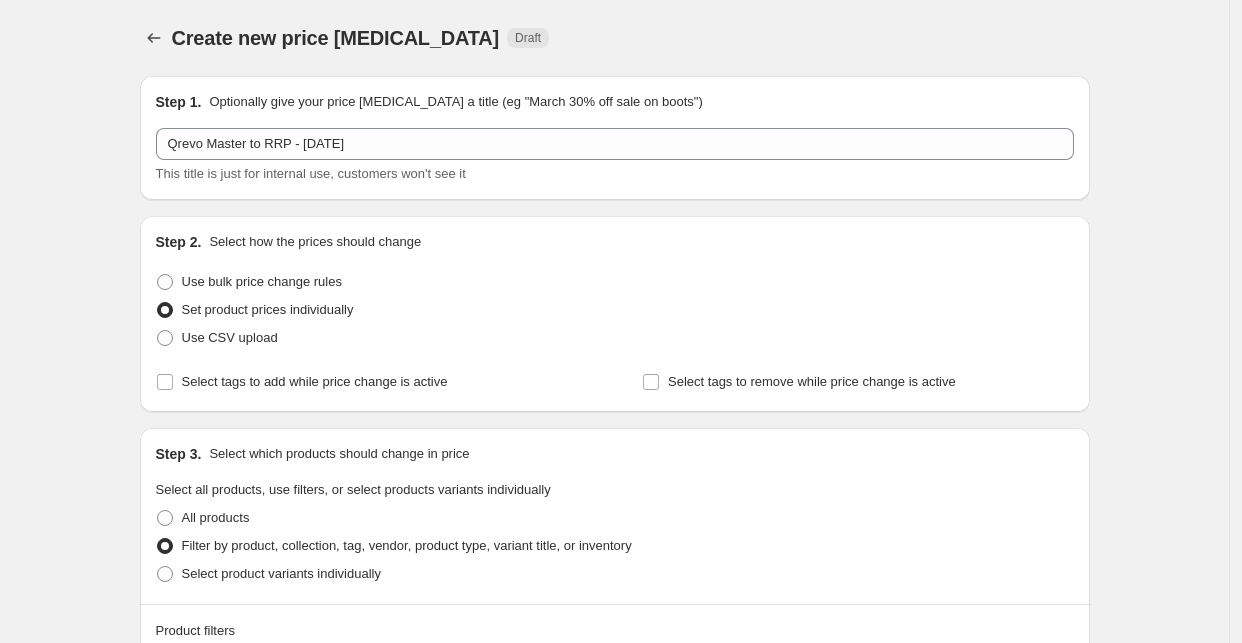 click on "Step 1. Optionally give your price [MEDICAL_DATA] a title (eg "March 30% off sale on boots")" at bounding box center (615, 102) 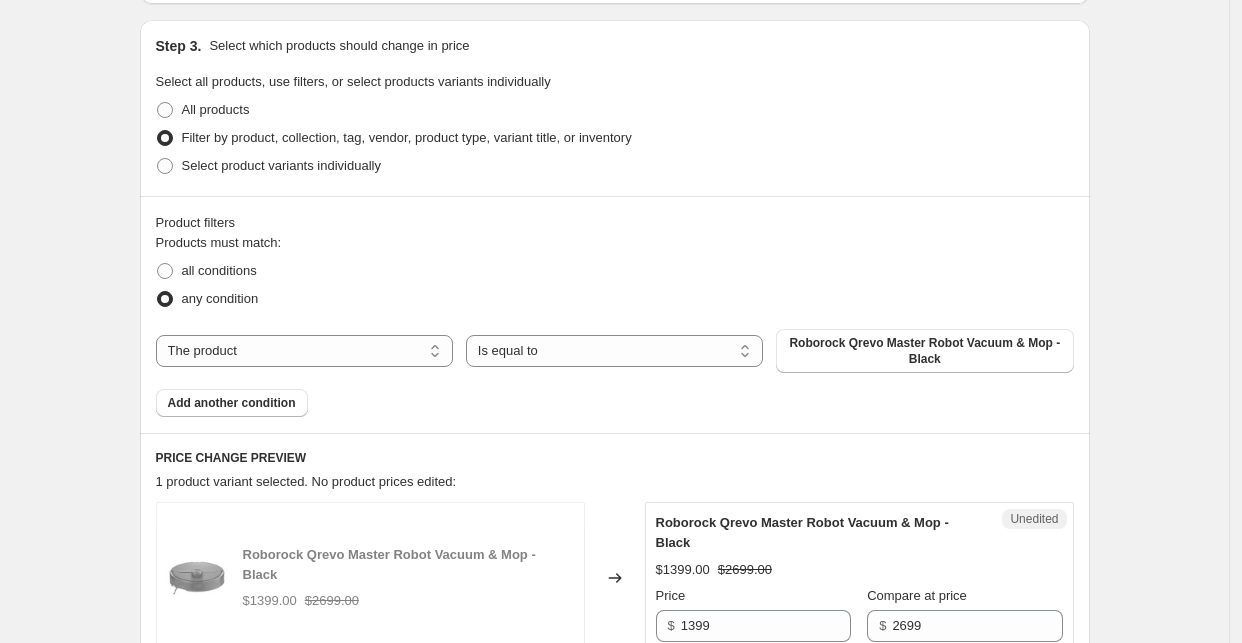 scroll, scrollTop: 444, scrollLeft: 0, axis: vertical 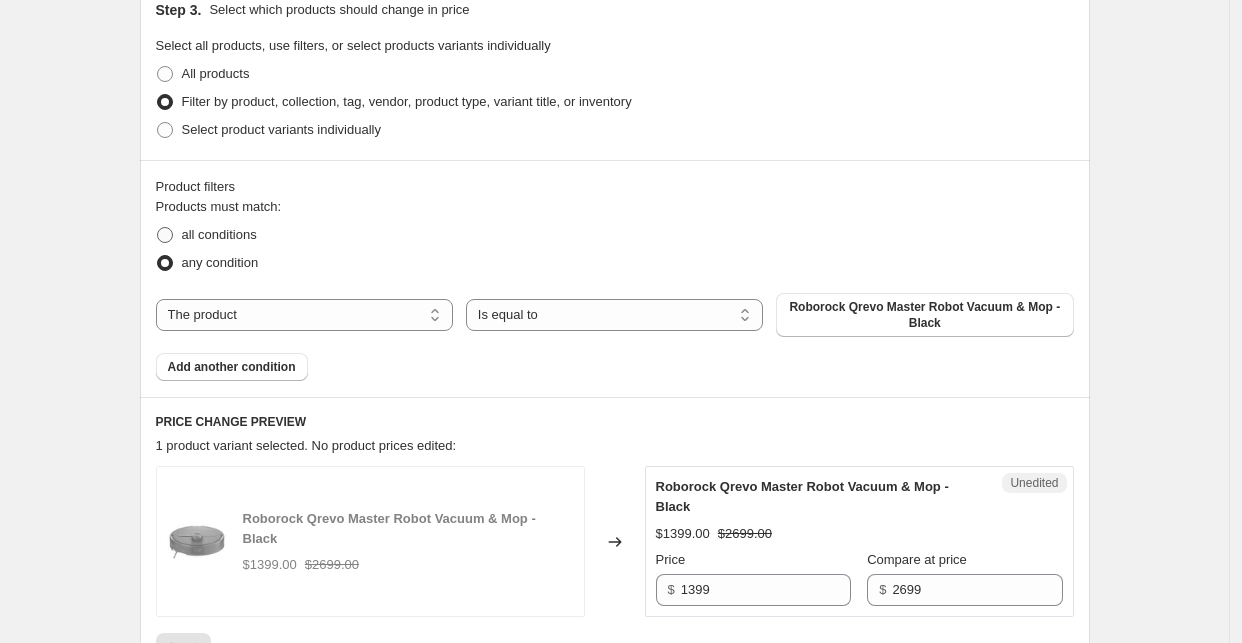 click at bounding box center [165, 235] 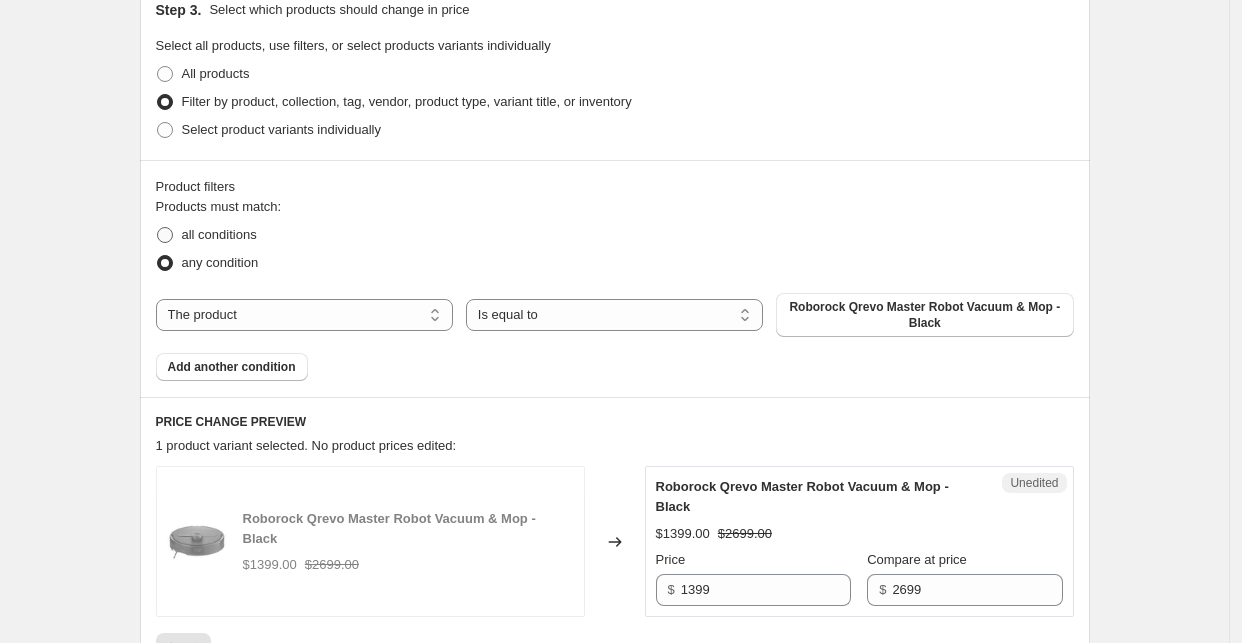 radio on "true" 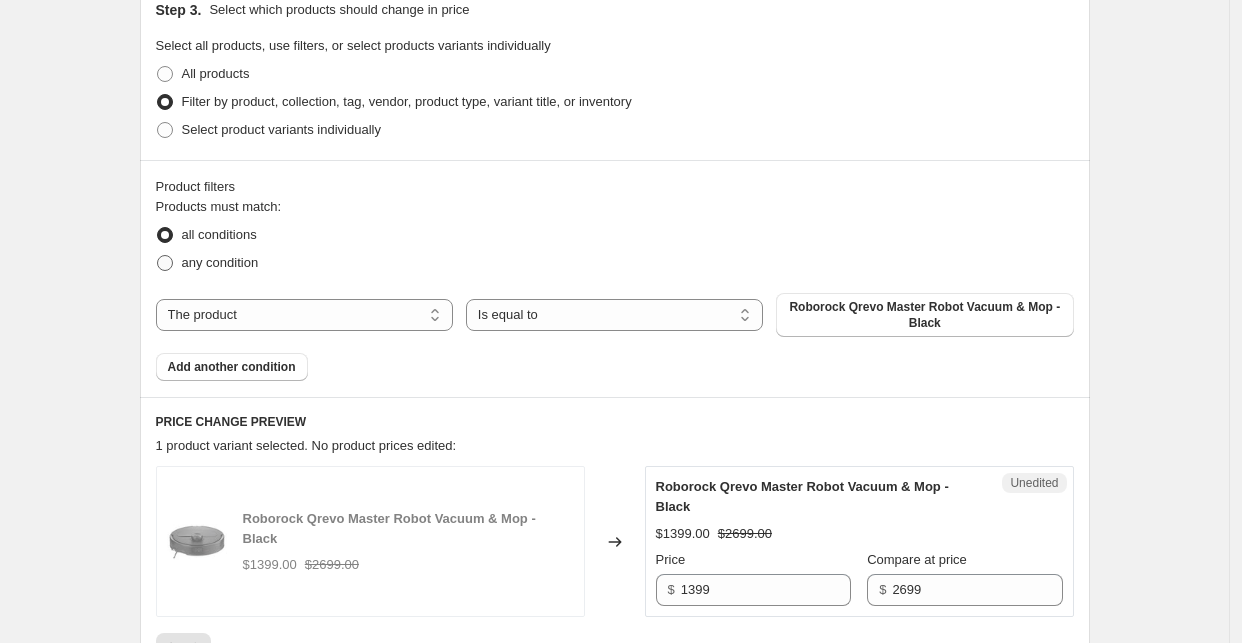 click at bounding box center [165, 263] 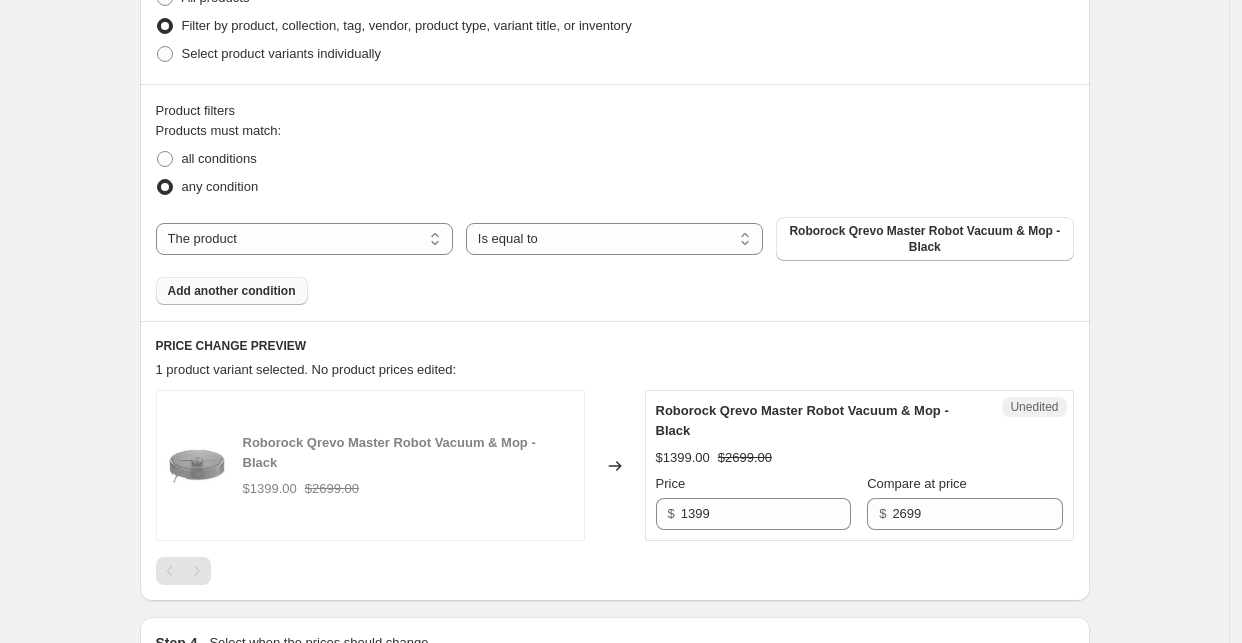 scroll, scrollTop: 555, scrollLeft: 0, axis: vertical 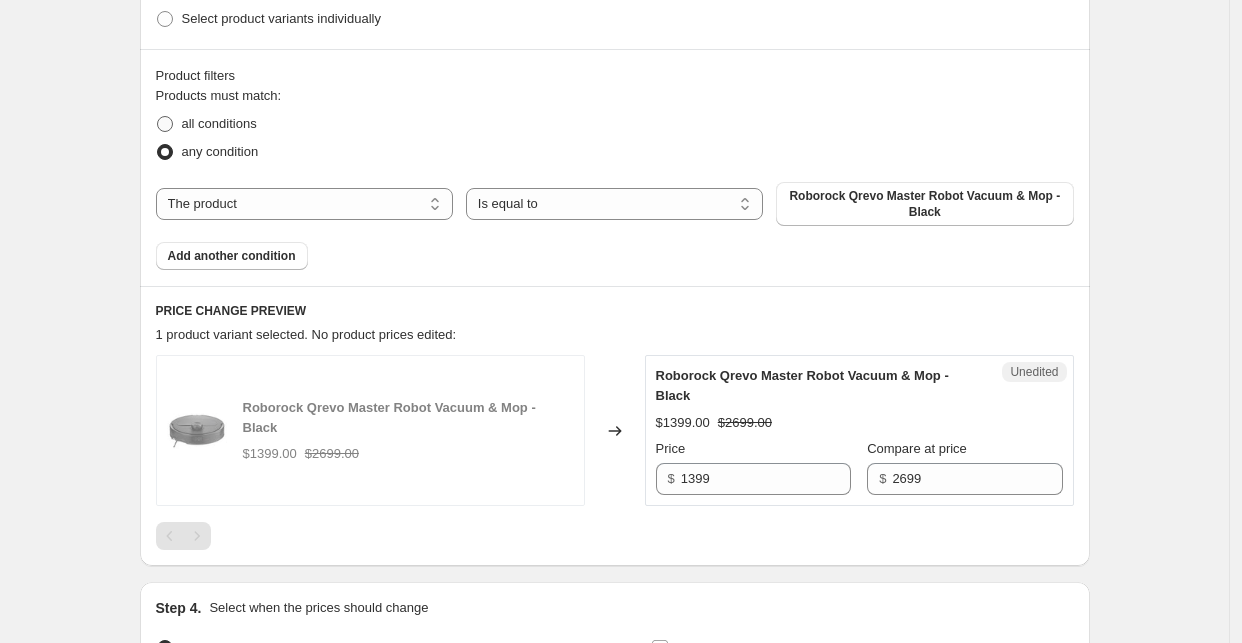 click at bounding box center (165, 124) 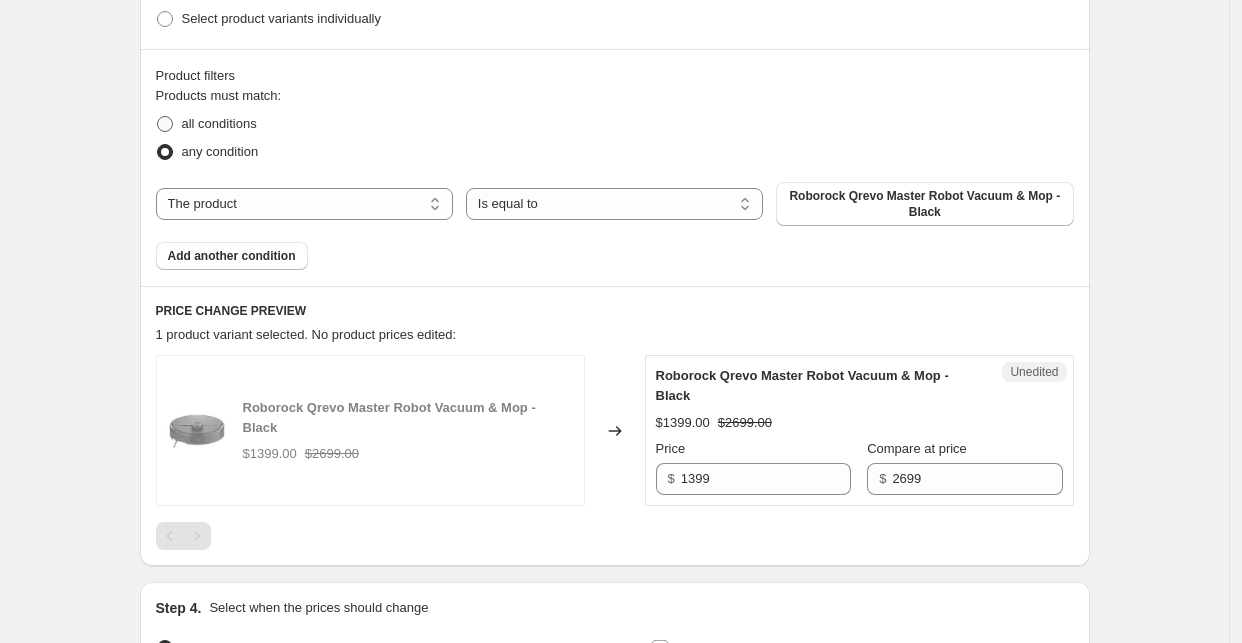 radio on "true" 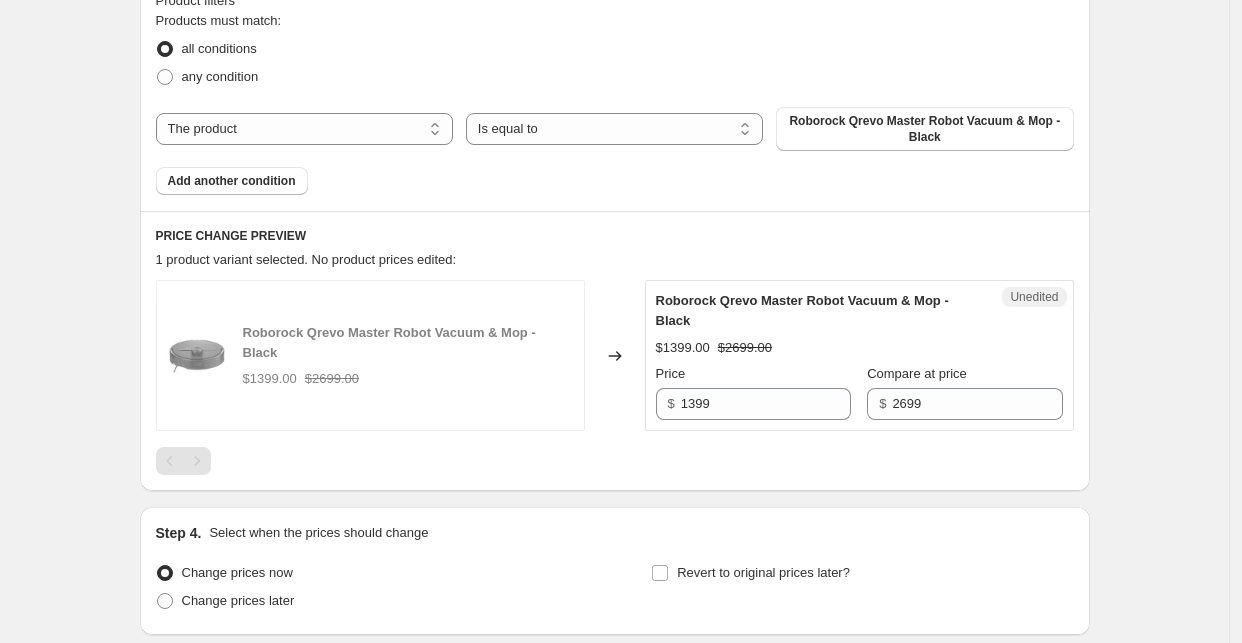 scroll, scrollTop: 777, scrollLeft: 0, axis: vertical 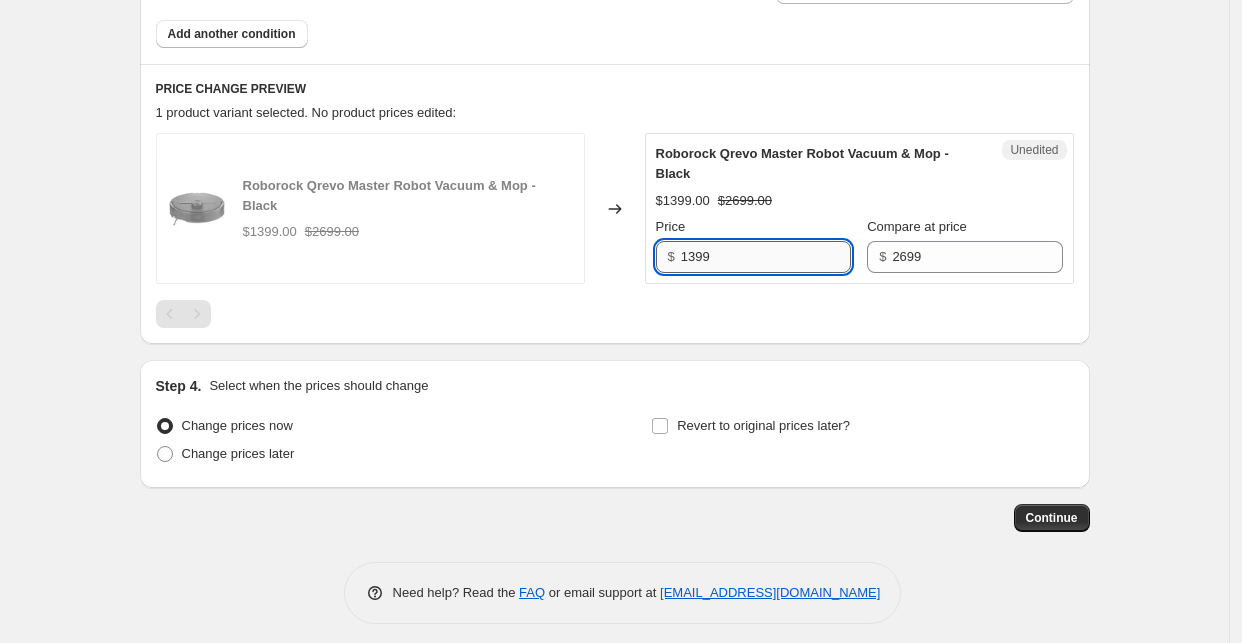 click on "1399" at bounding box center (766, 257) 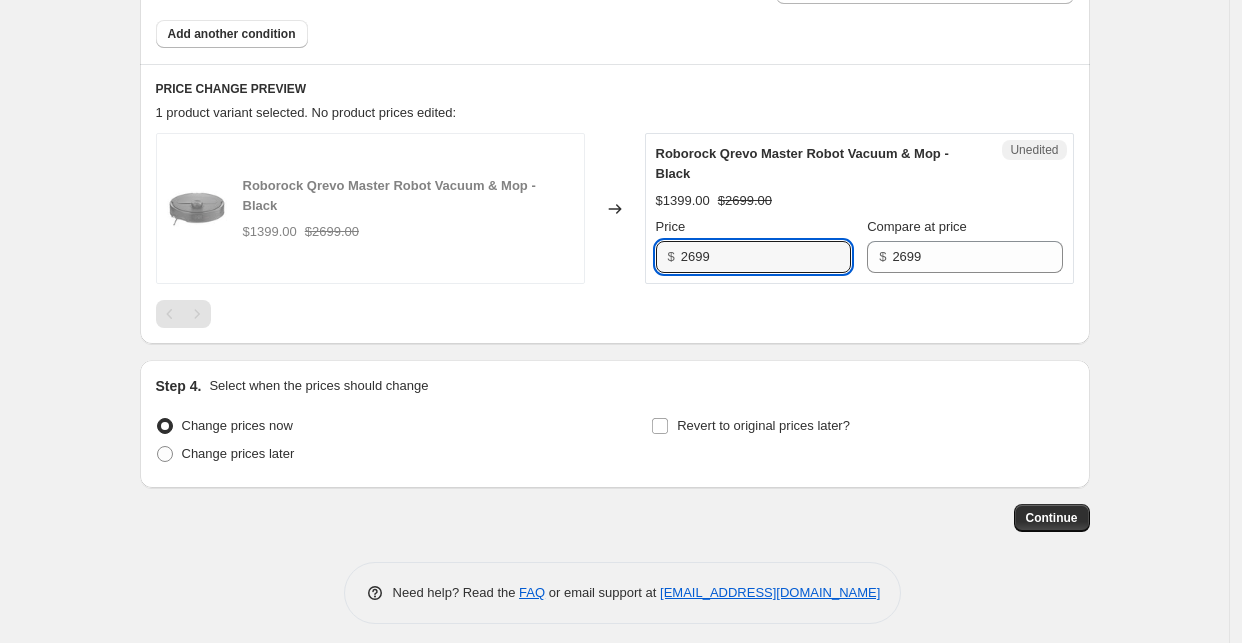 type on "2699" 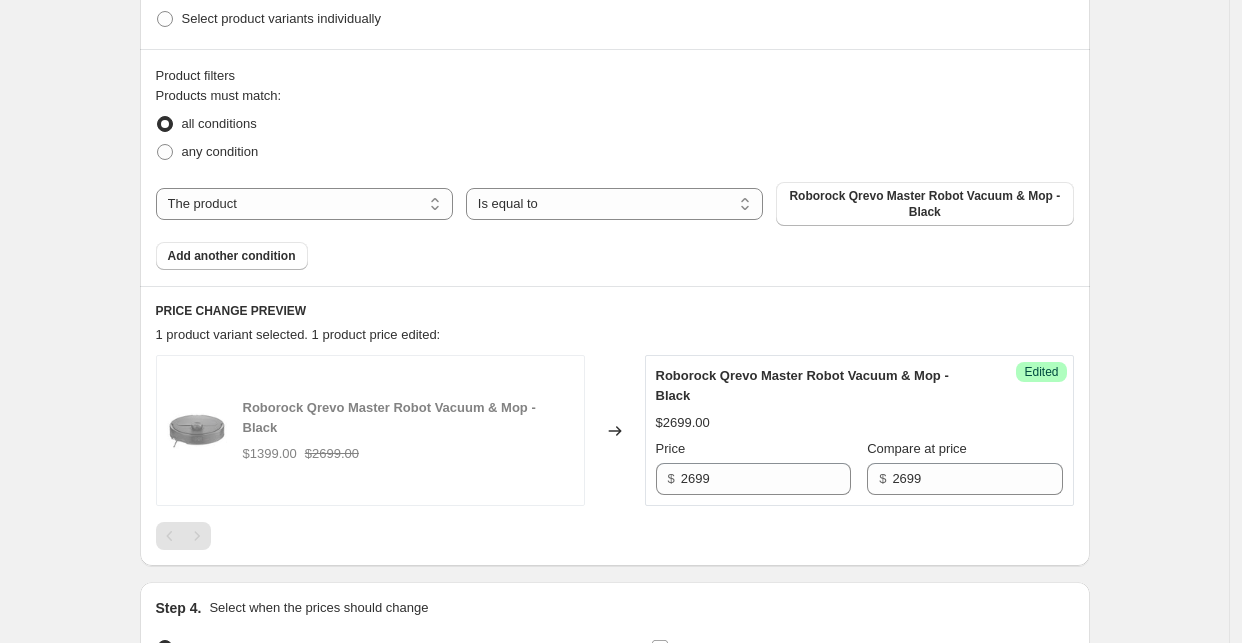 scroll, scrollTop: 777, scrollLeft: 0, axis: vertical 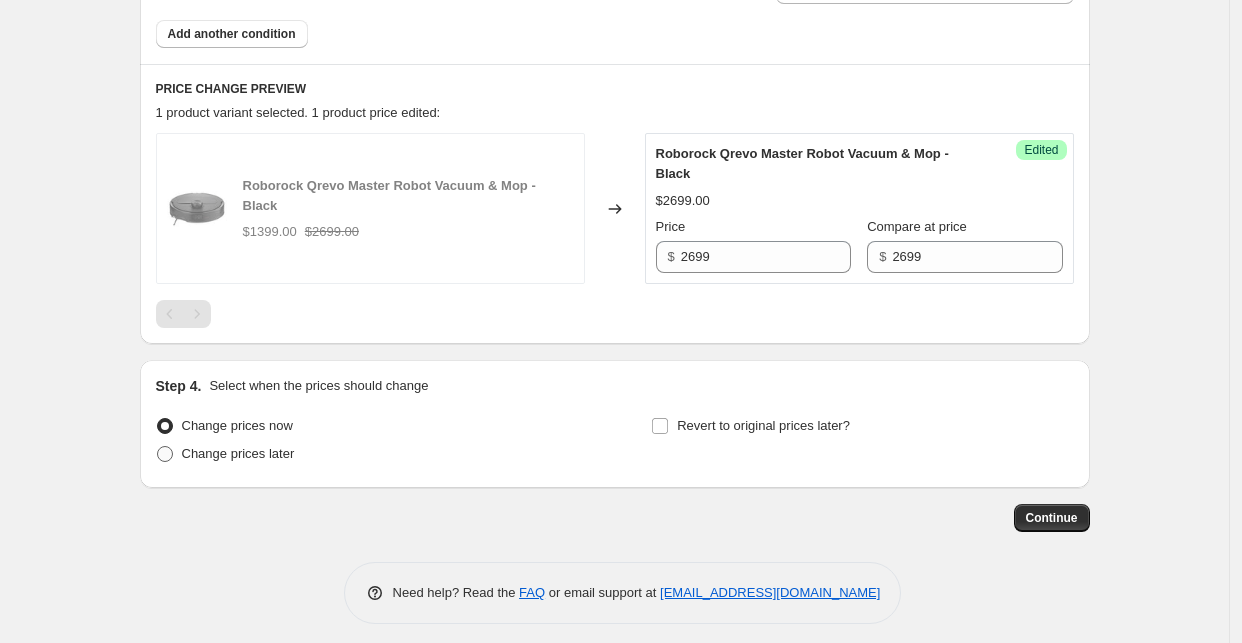 click on "Change prices later" at bounding box center [238, 453] 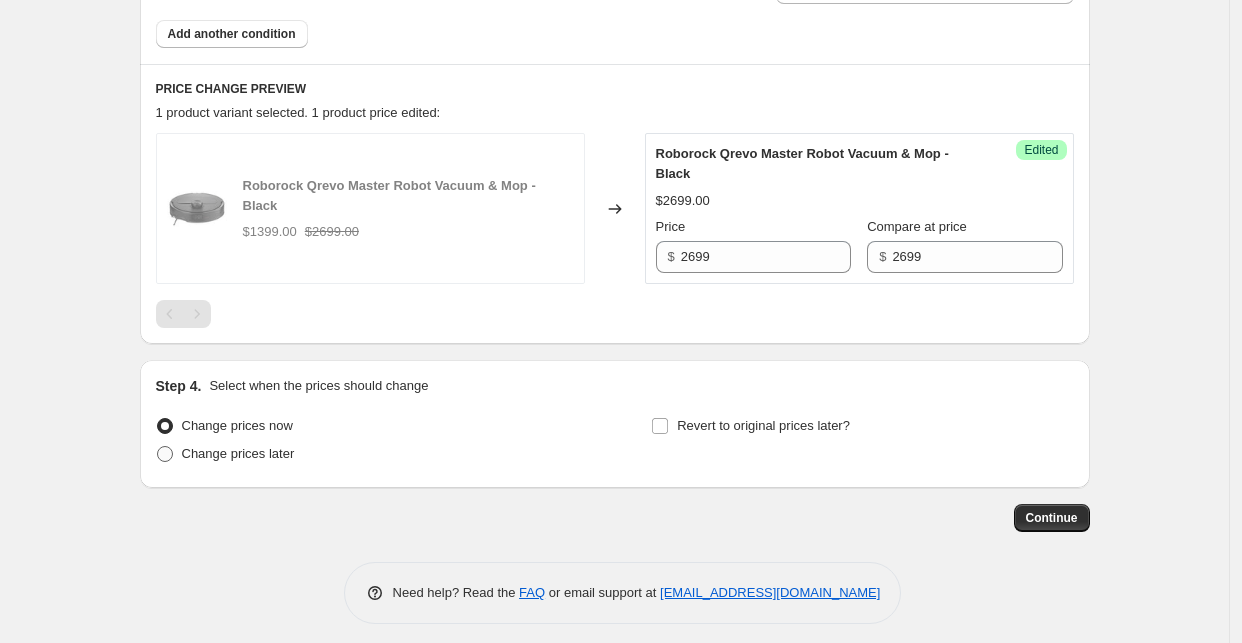 radio on "true" 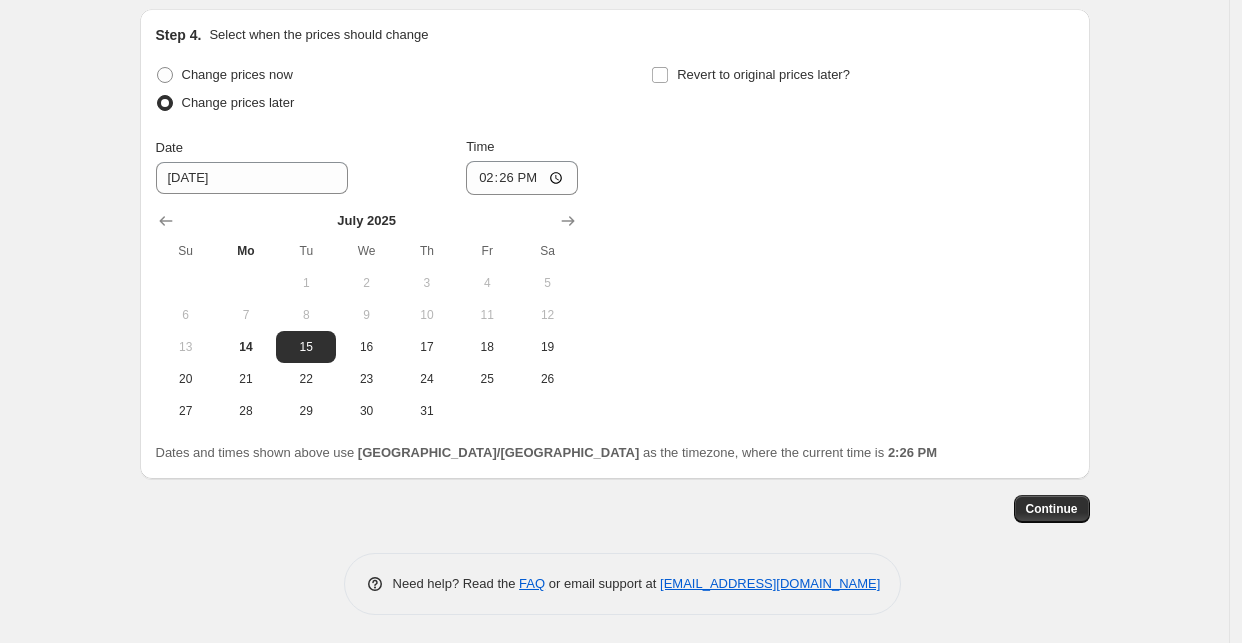 scroll, scrollTop: 1129, scrollLeft: 0, axis: vertical 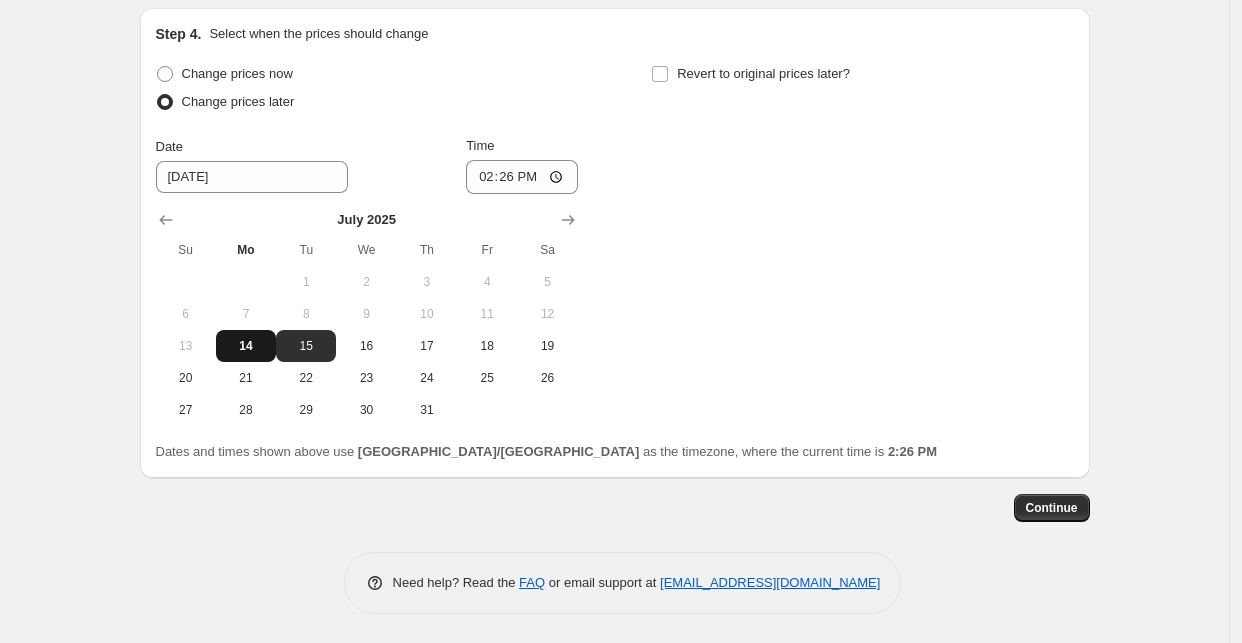 click on "14" at bounding box center [246, 346] 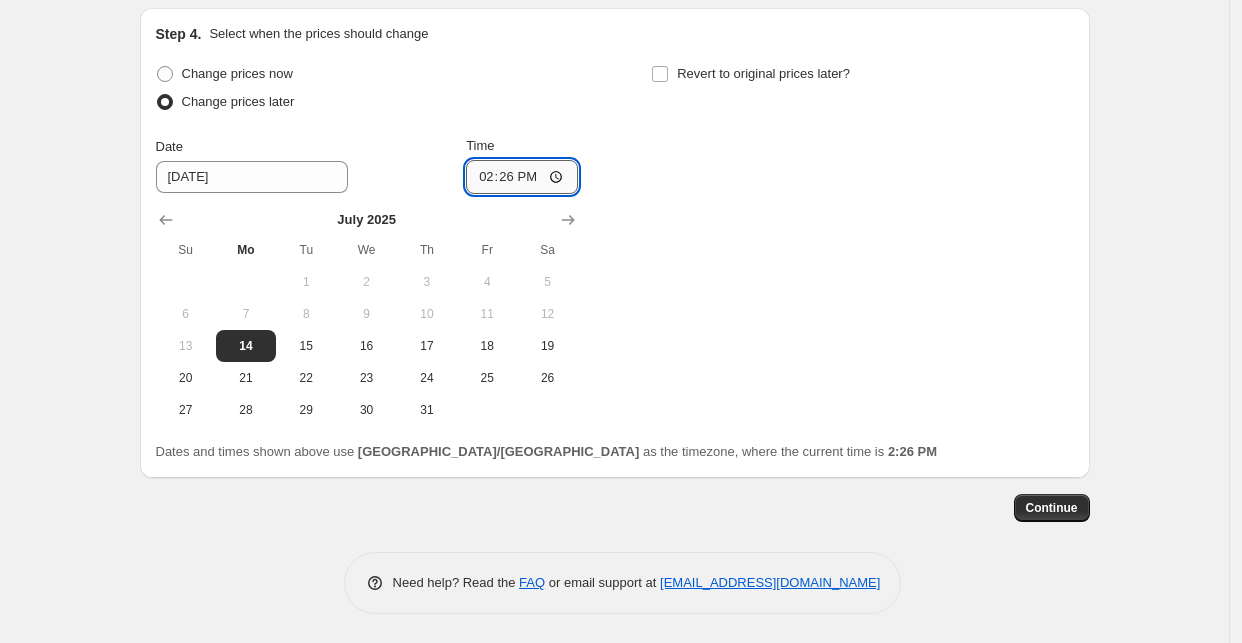 click on "14:26" at bounding box center [522, 177] 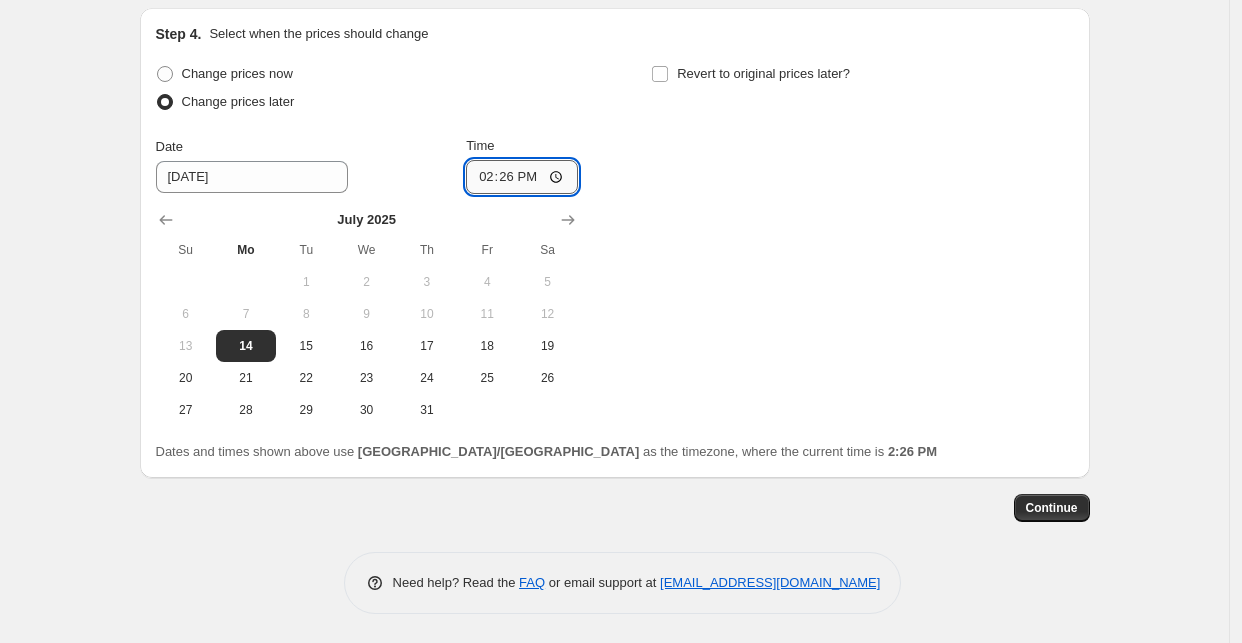 click on "14:26" at bounding box center [522, 177] 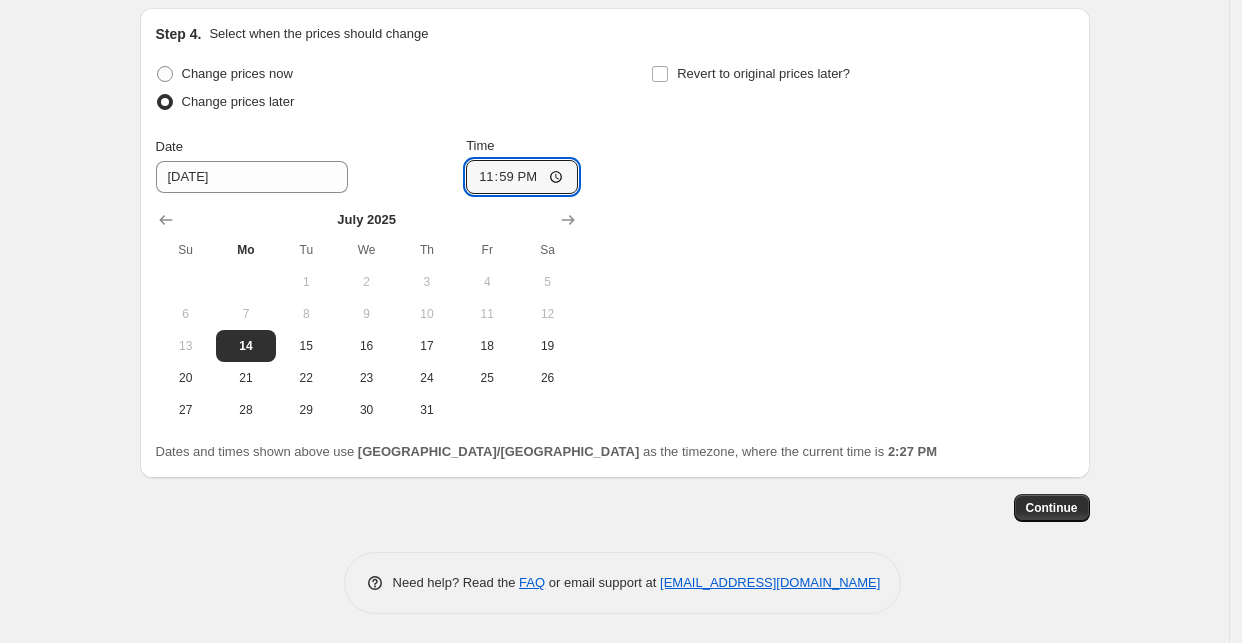 click on "Change prices now Change prices later Date [DATE] Time 23:59 [DATE] Su Mo Tu We Th Fr Sa 1 2 3 4 5 6 7 8 9 10 11 12 13 14 15 16 17 18 19 20 21 22 23 24 25 26 27 28 29 30 31 Revert to original prices later?" at bounding box center [615, 243] 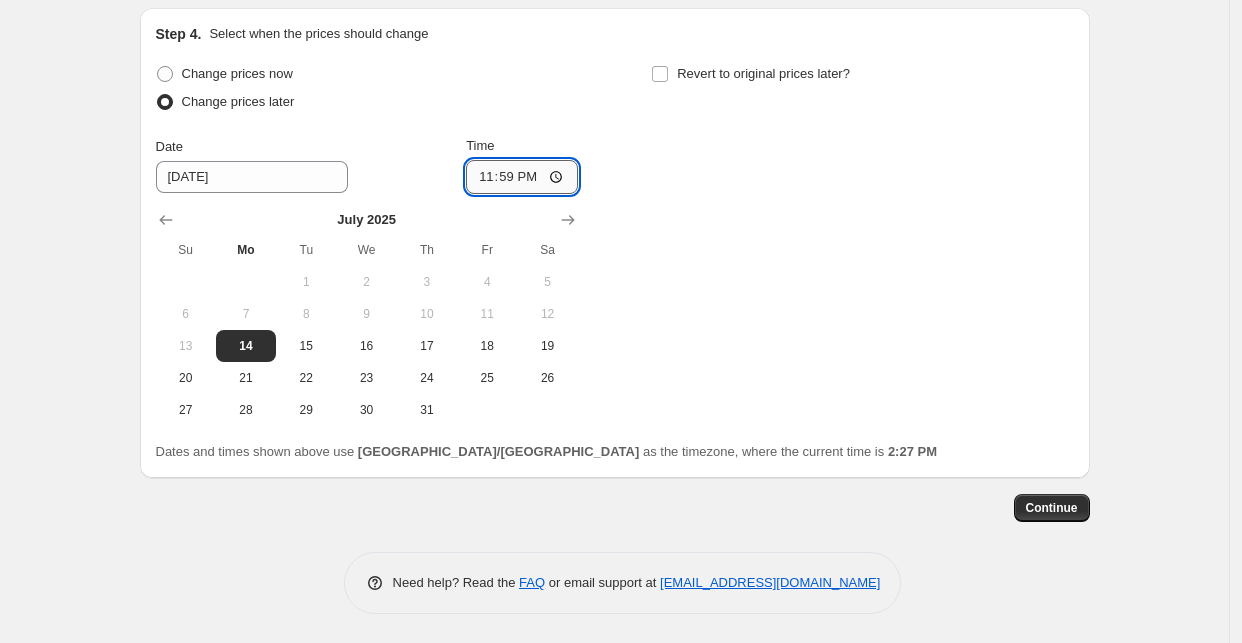 click on "23:59" at bounding box center (522, 177) 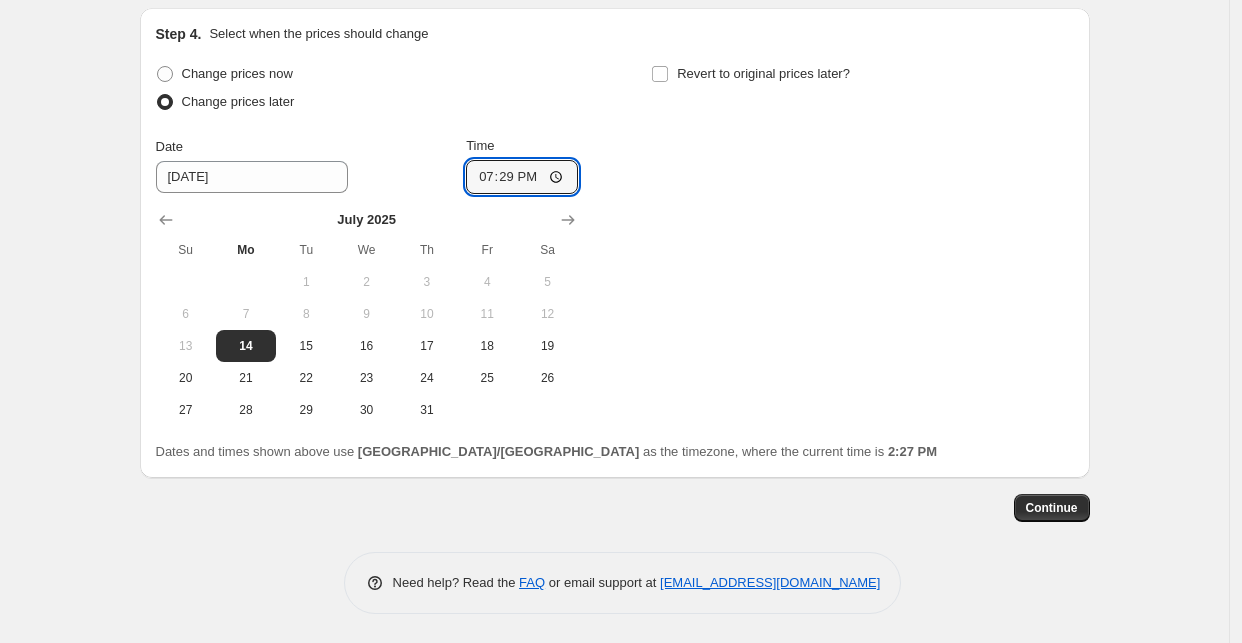 click on "Revert to original prices later?" at bounding box center (862, 90) 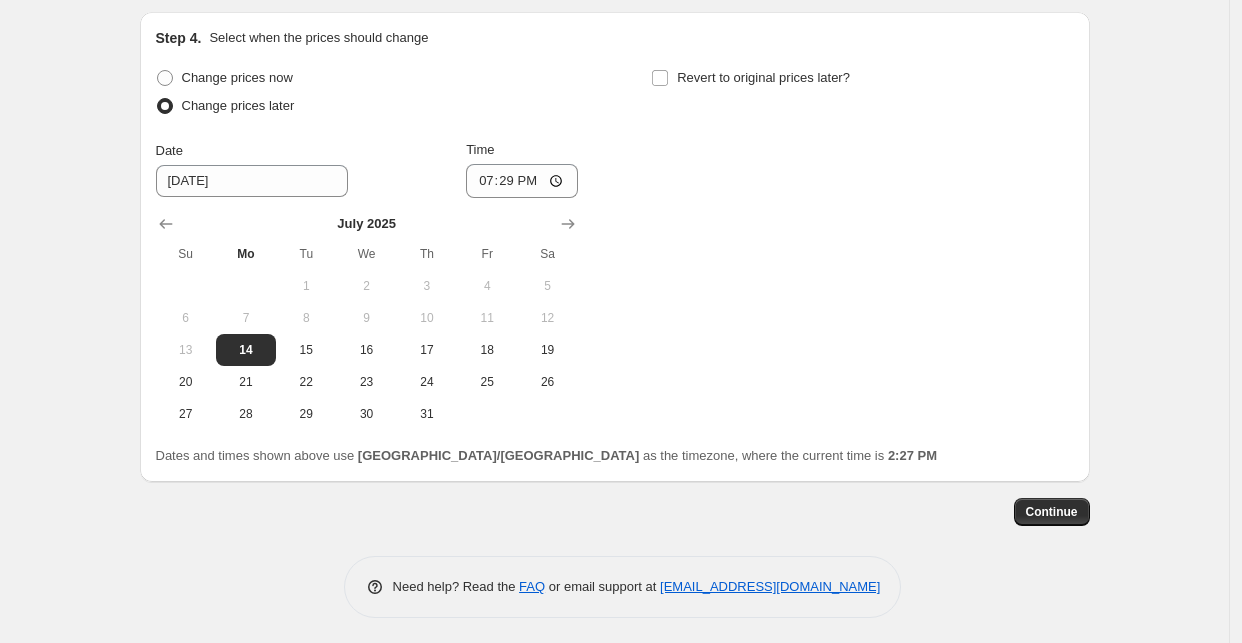 scroll, scrollTop: 1129, scrollLeft: 0, axis: vertical 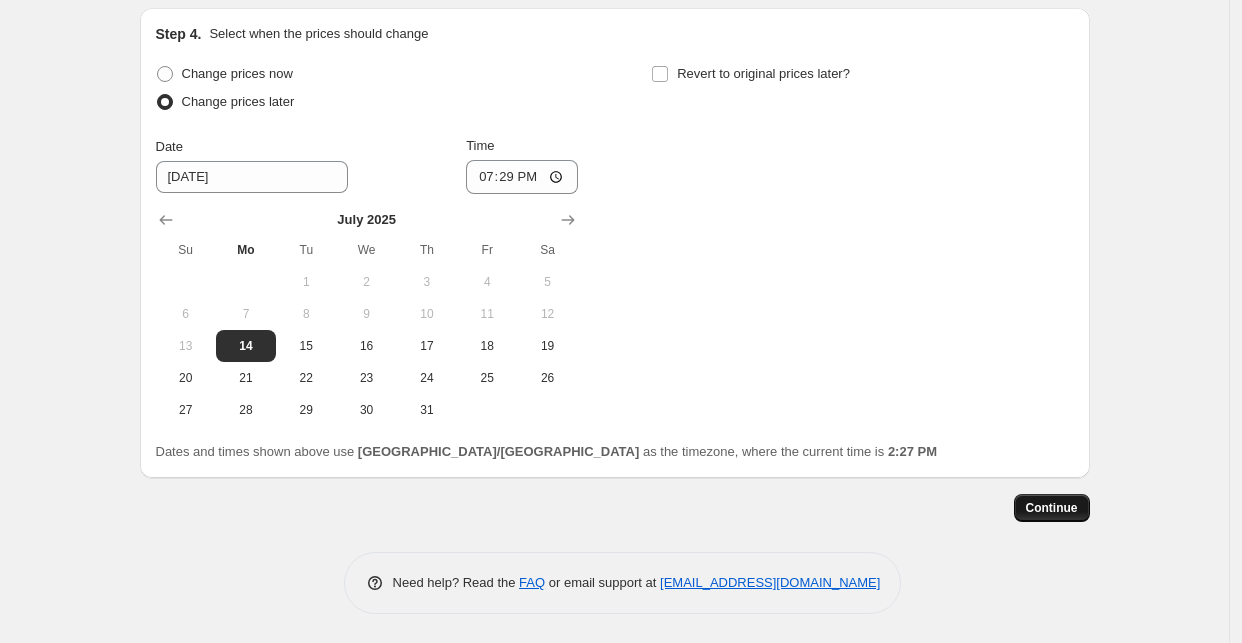 click on "Continue" at bounding box center (1052, 508) 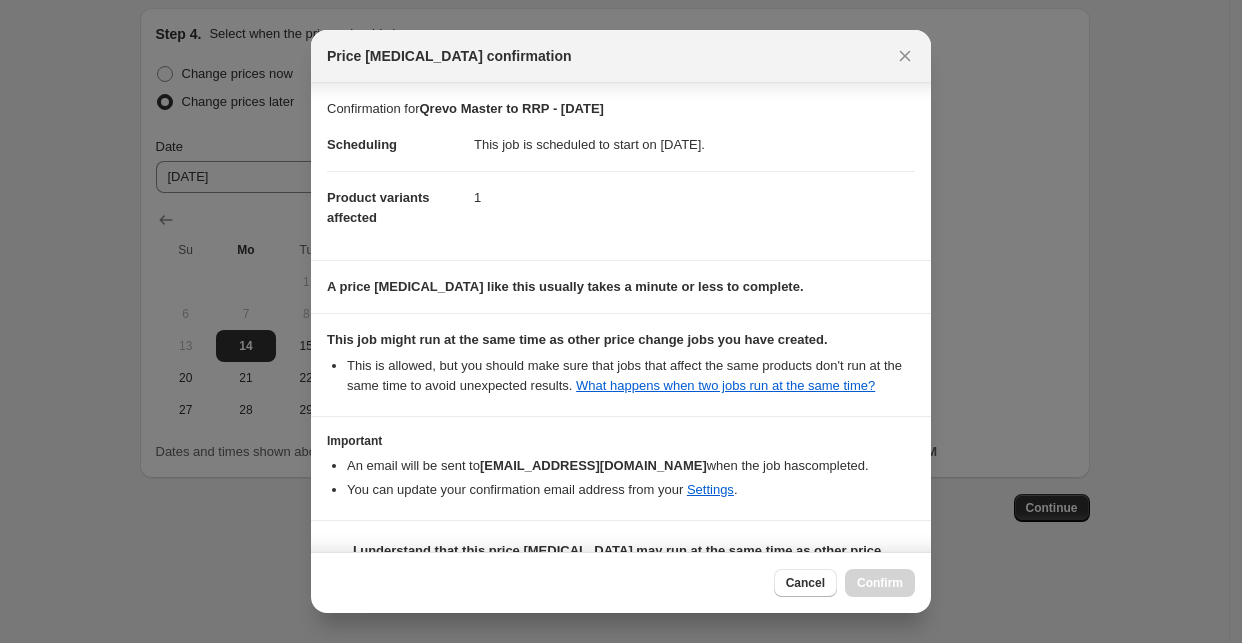 scroll, scrollTop: 48, scrollLeft: 0, axis: vertical 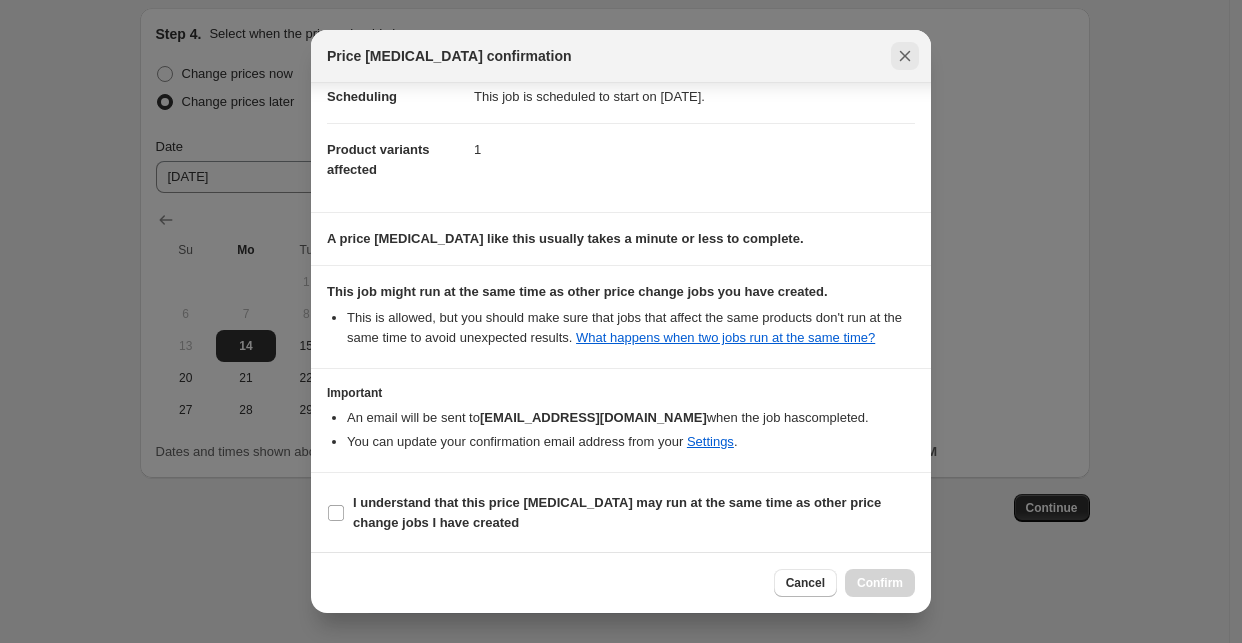 click 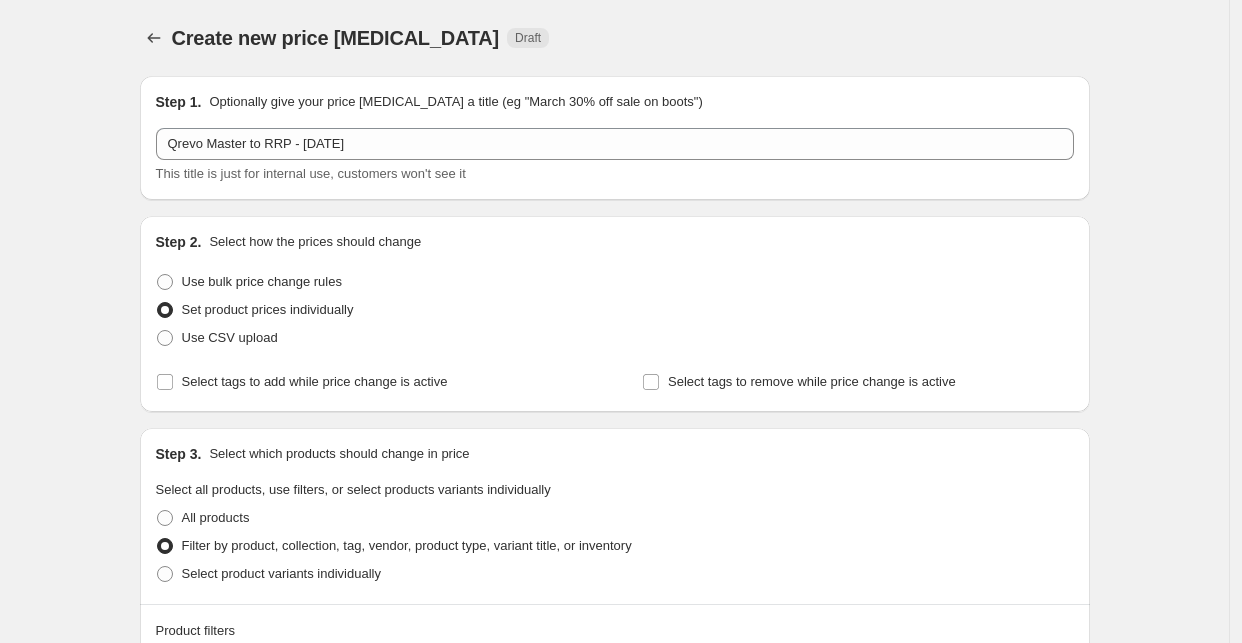 scroll, scrollTop: 1129, scrollLeft: 0, axis: vertical 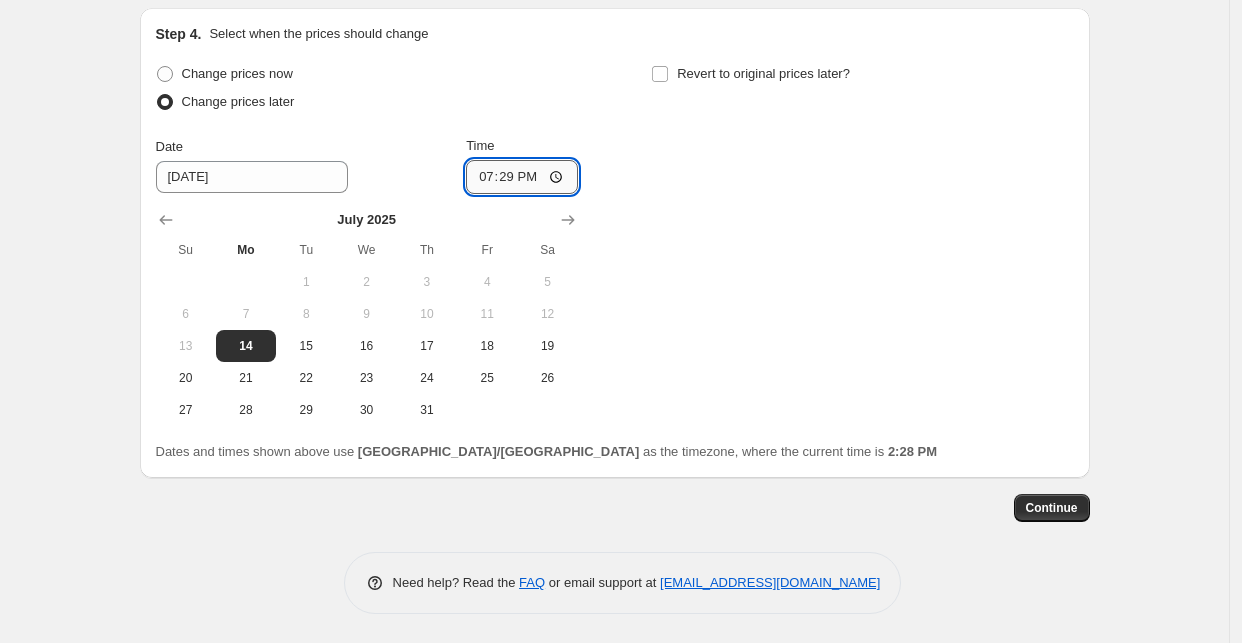 click on "19:29" at bounding box center [522, 177] 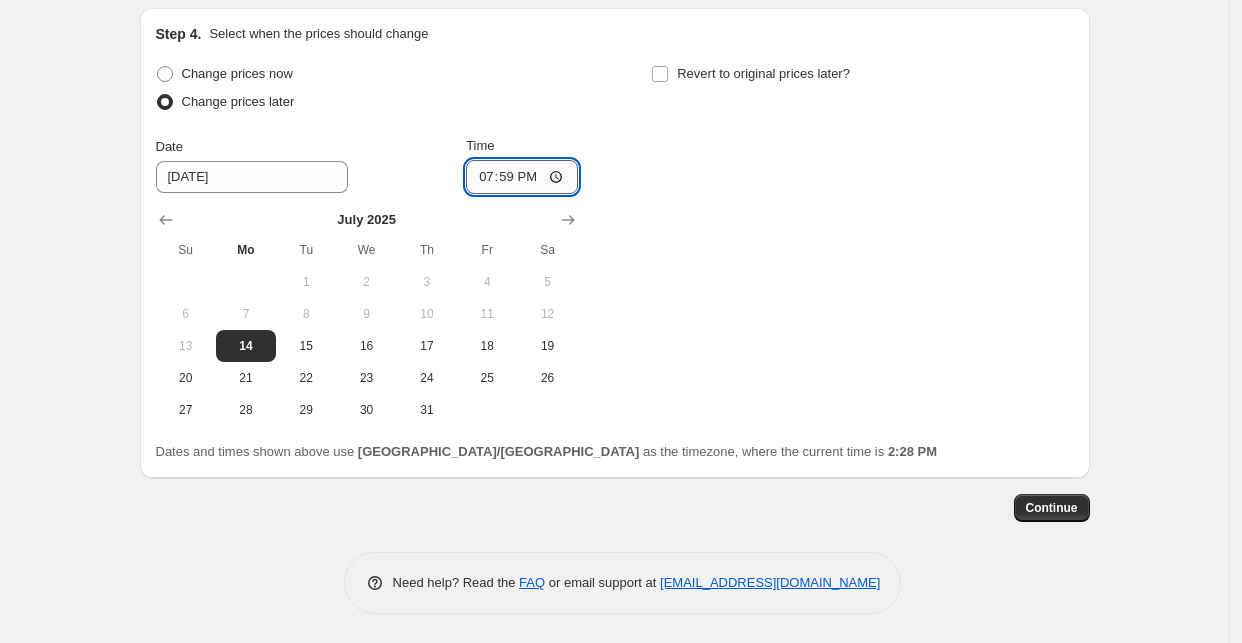 type on "19:25" 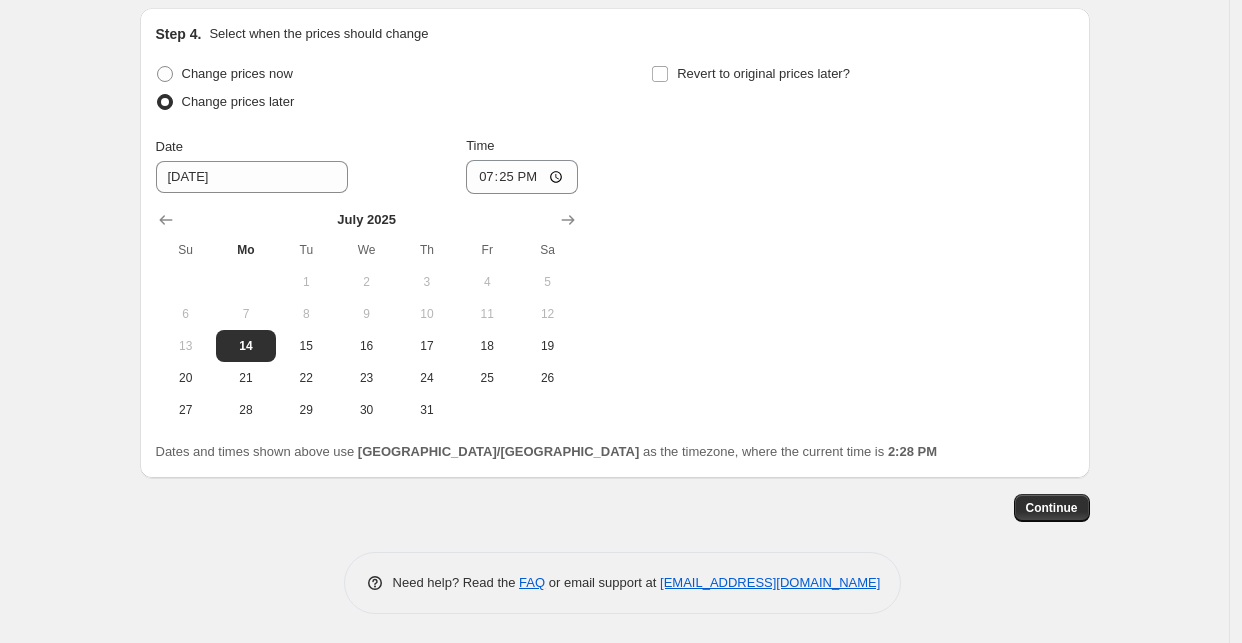 click on "Change prices now Change prices later Date [DATE] Time 19:[DATE] Mo Tu We Th Fr Sa 1 2 3 4 5 6 7 8 9 10 11 12 13 14 15 16 17 18 19 20 21 22 23 24 25 26 27 28 29 30 31 Revert to original prices later?" at bounding box center [615, 243] 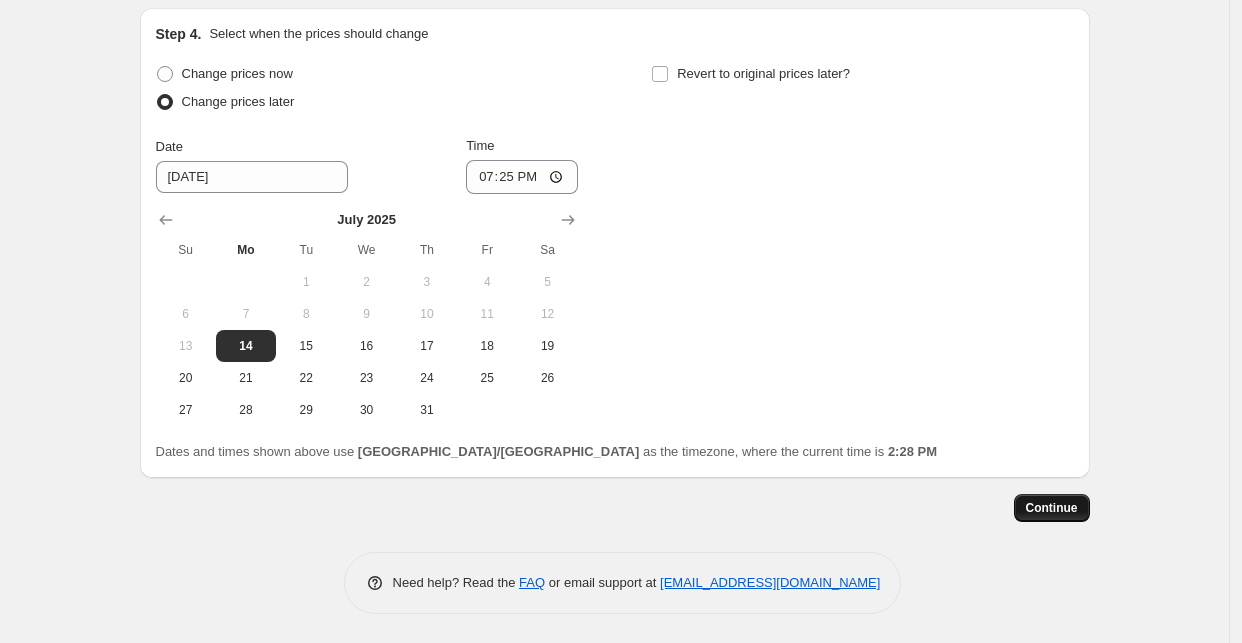 click on "Continue" at bounding box center (1052, 508) 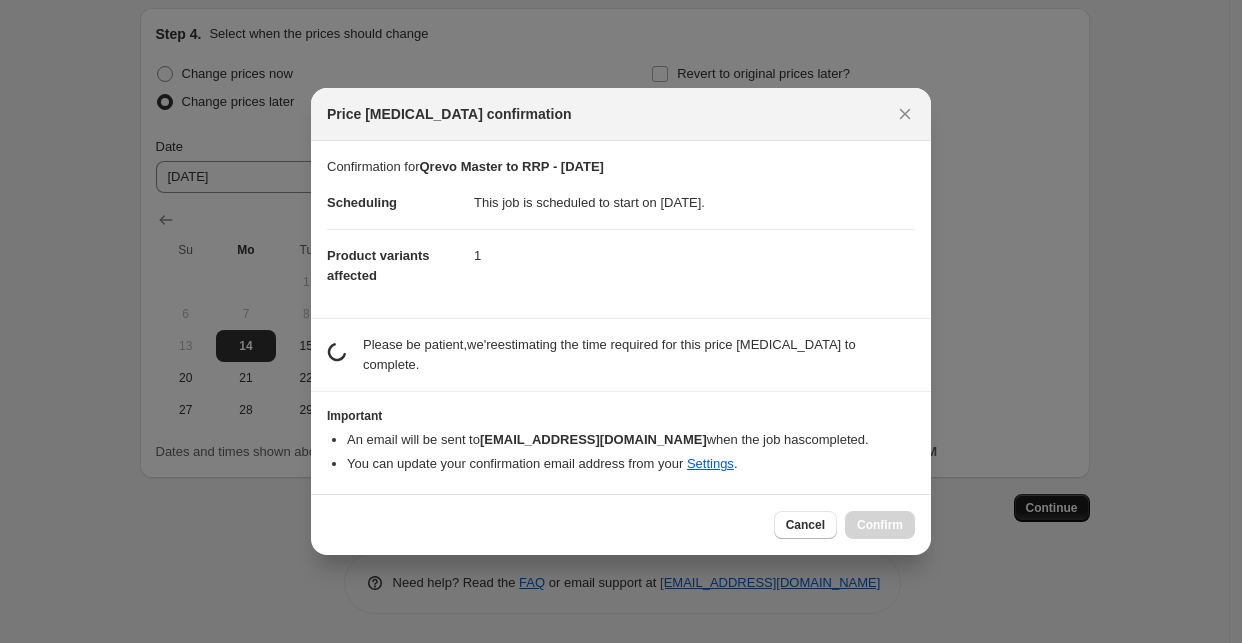 scroll, scrollTop: 0, scrollLeft: 0, axis: both 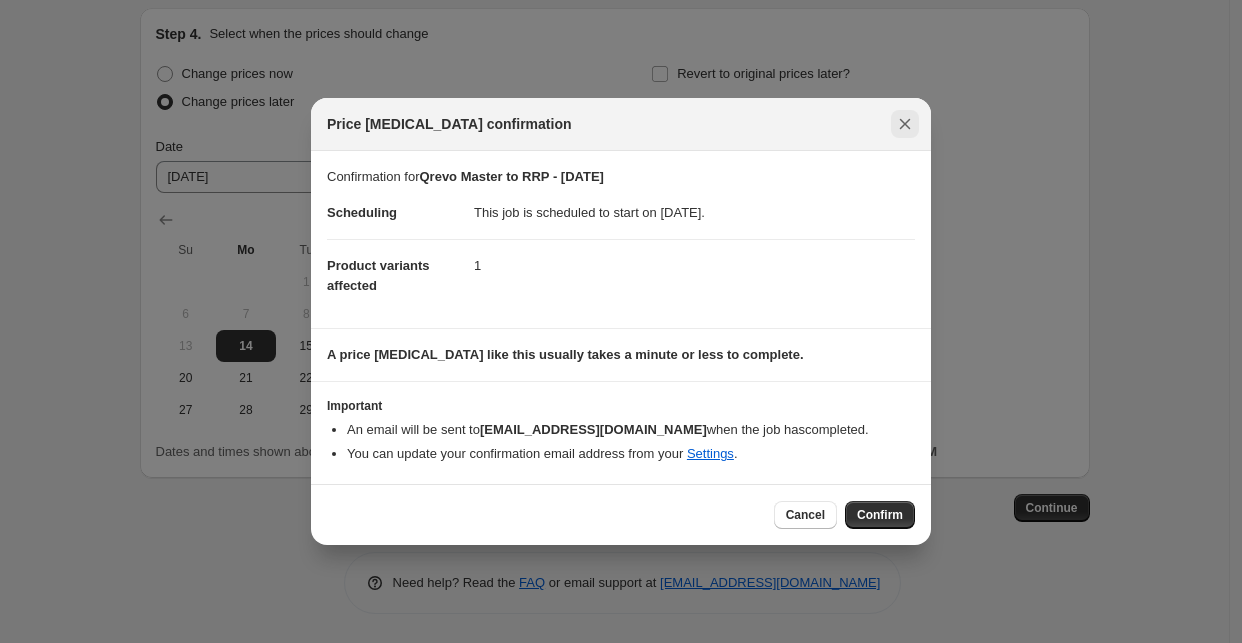 click 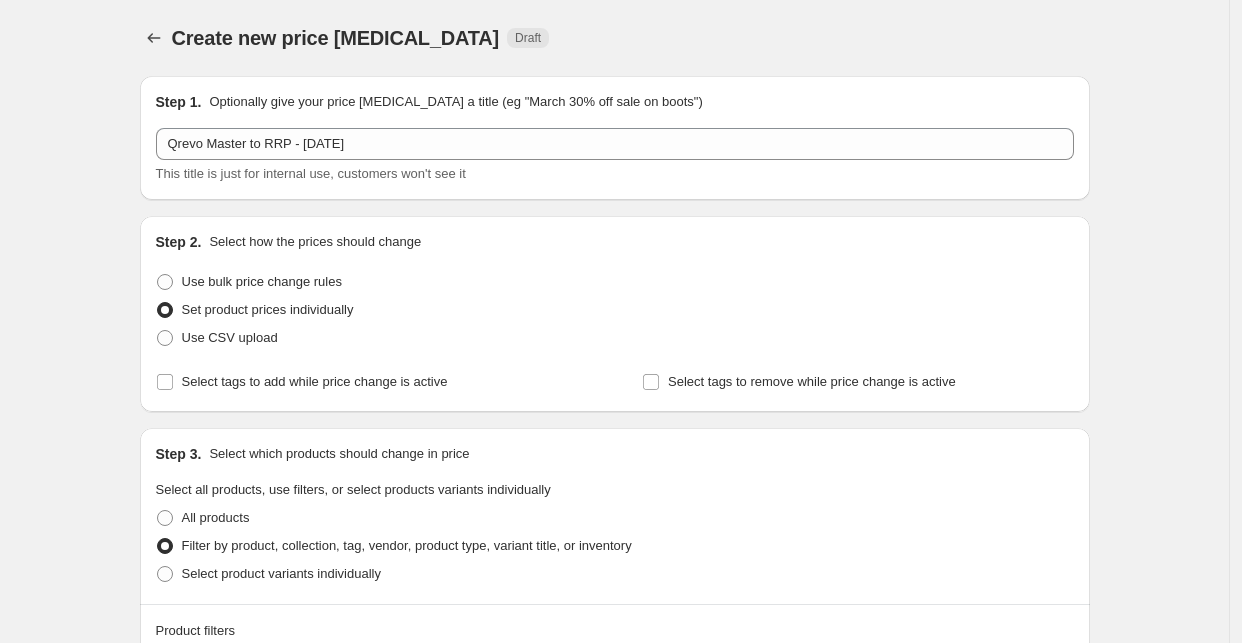 scroll, scrollTop: 1129, scrollLeft: 0, axis: vertical 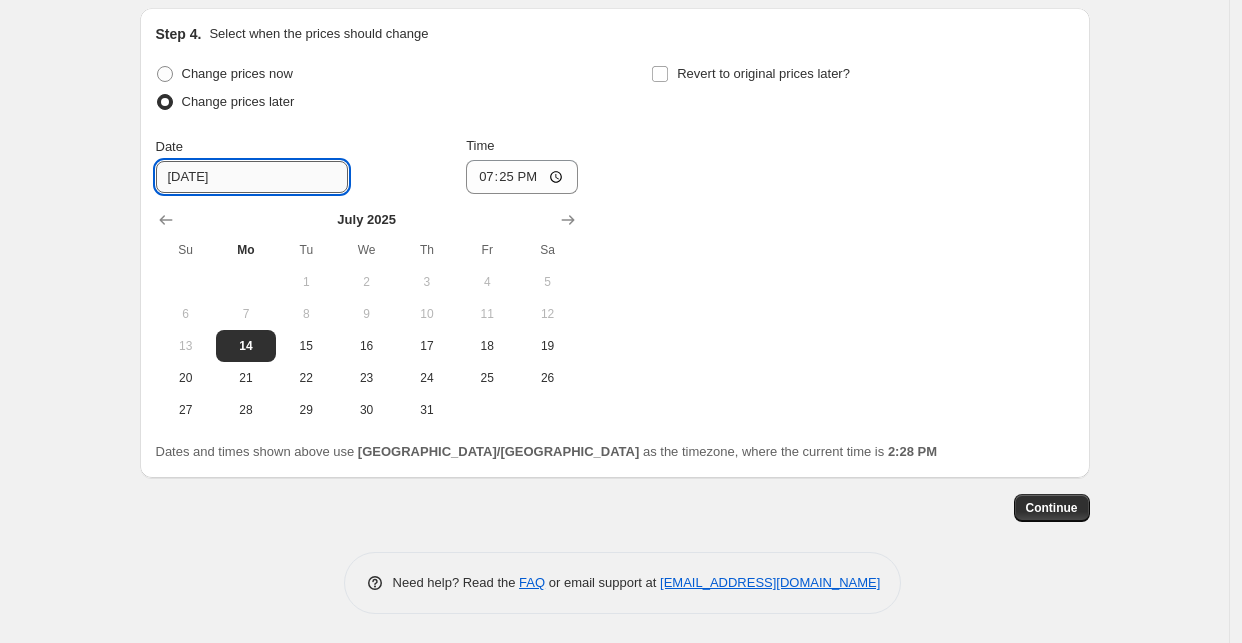 click on "[DATE]" at bounding box center [252, 177] 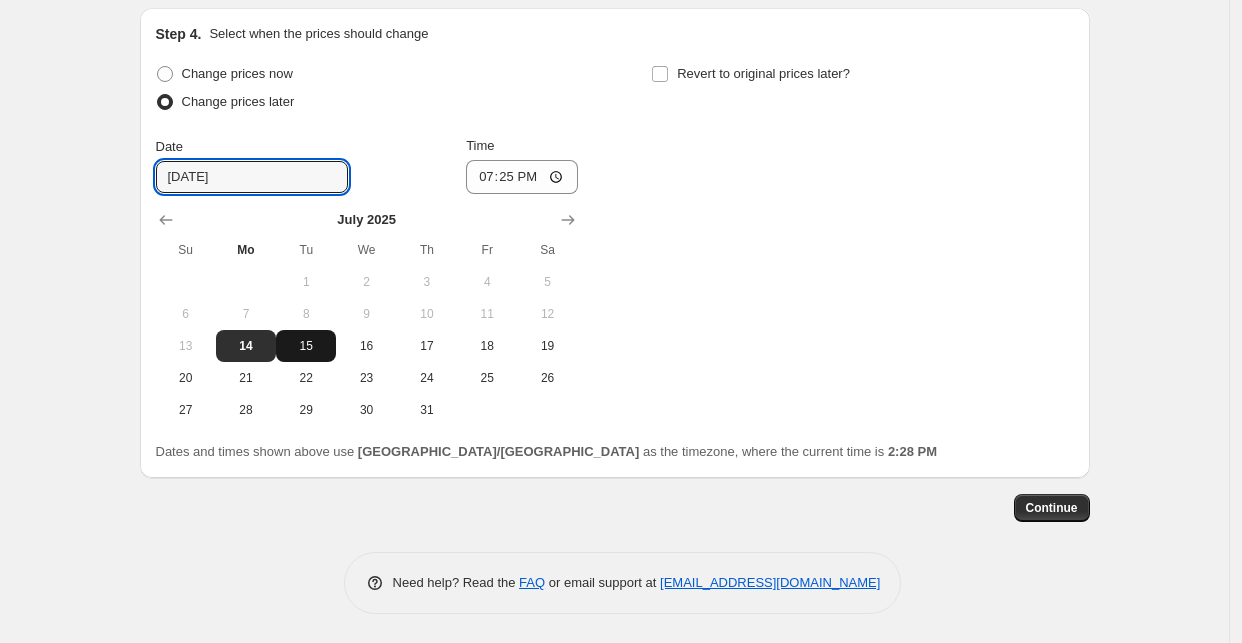 click on "15" at bounding box center (306, 346) 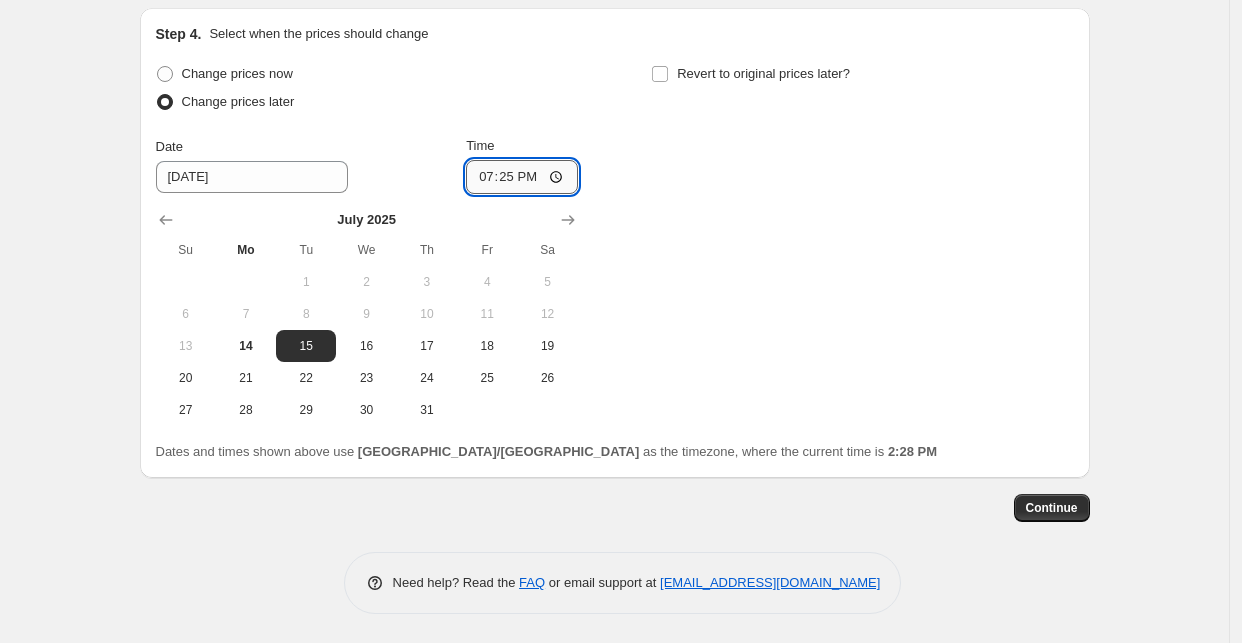 click on "19:25" at bounding box center [522, 177] 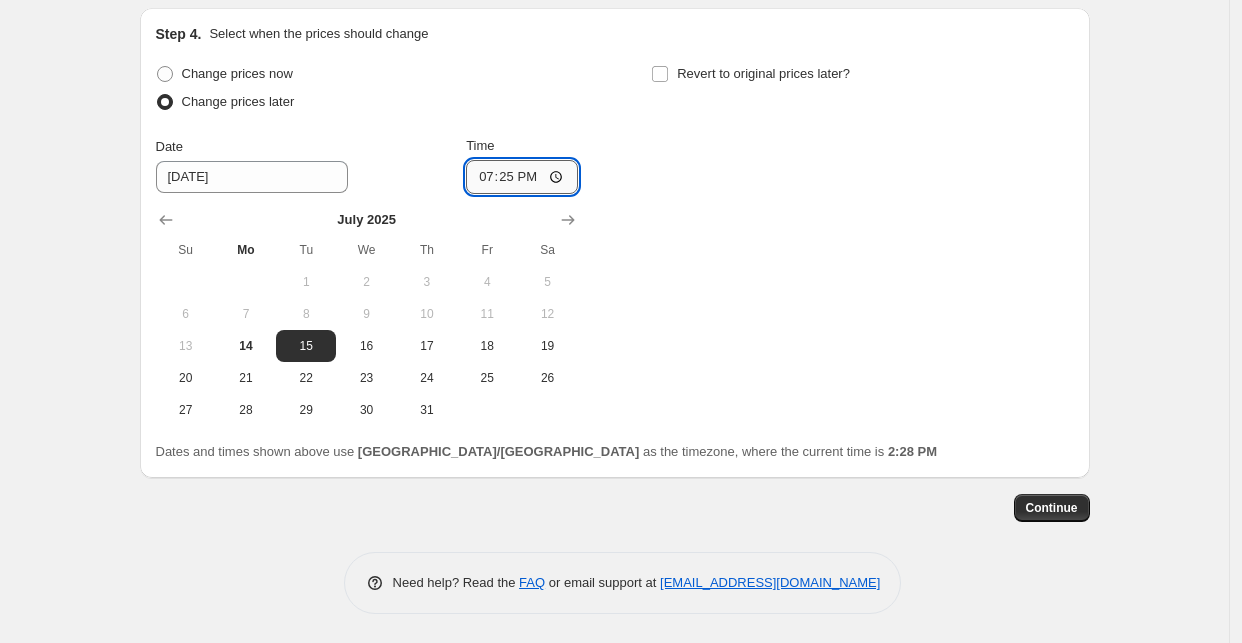 click on "19:25" at bounding box center (522, 177) 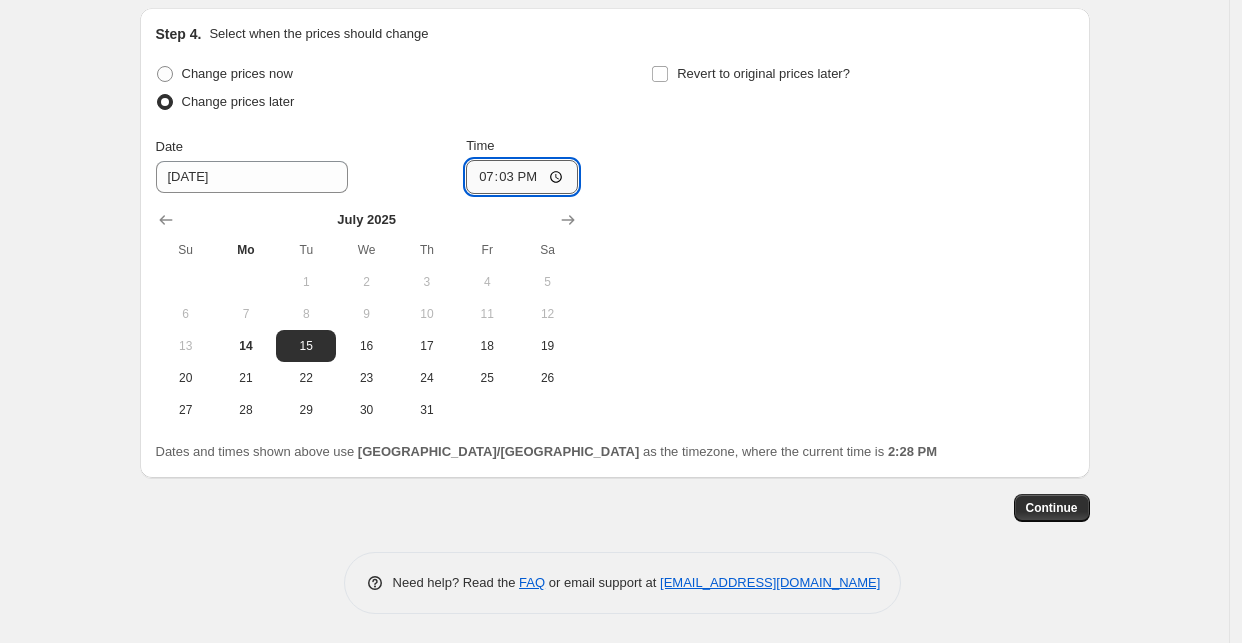 type on "19:30" 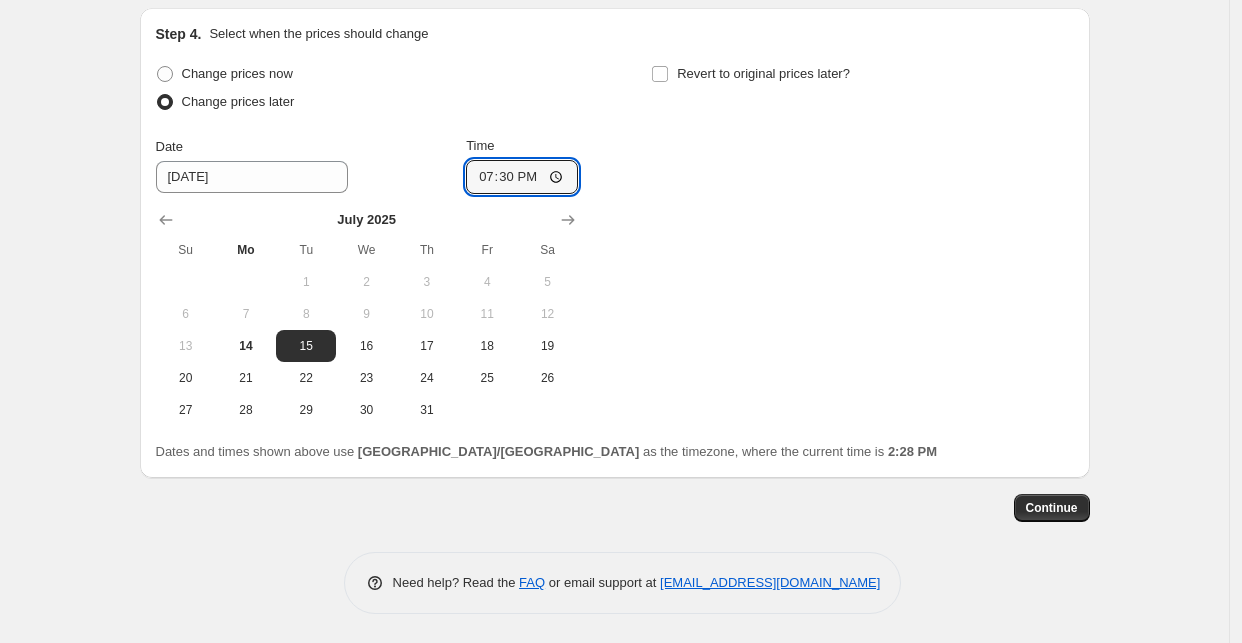 click on "Change prices now Change prices later Date [DATE] Time 19:[DATE] Mo Tu We Th Fr Sa 1 2 3 4 5 6 7 8 9 10 11 12 13 14 15 16 17 18 19 20 21 22 23 24 25 26 27 28 29 30 31 Revert to original prices later?" at bounding box center [615, 243] 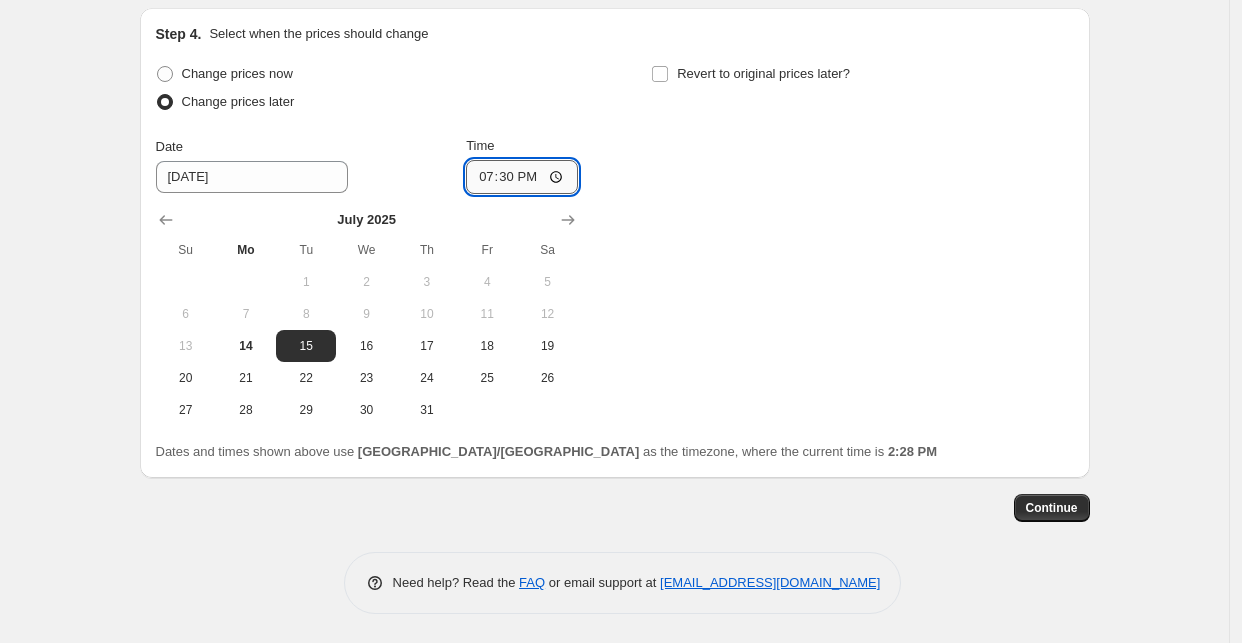 click on "19:30" at bounding box center [522, 177] 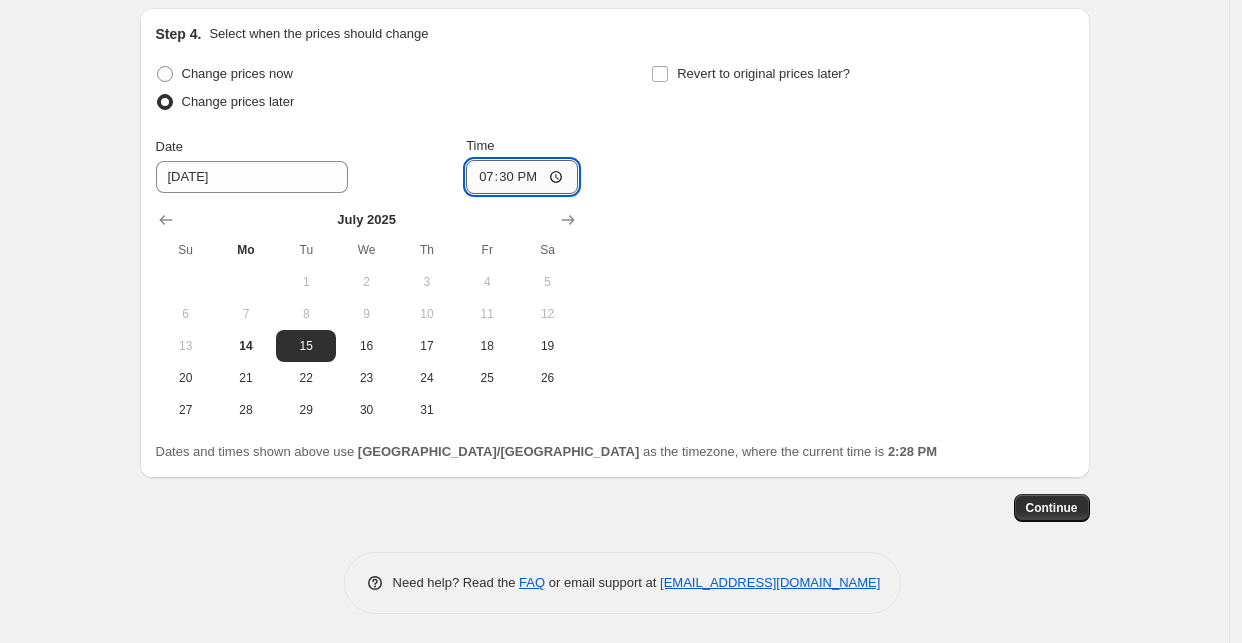 click on "19:30" at bounding box center (522, 177) 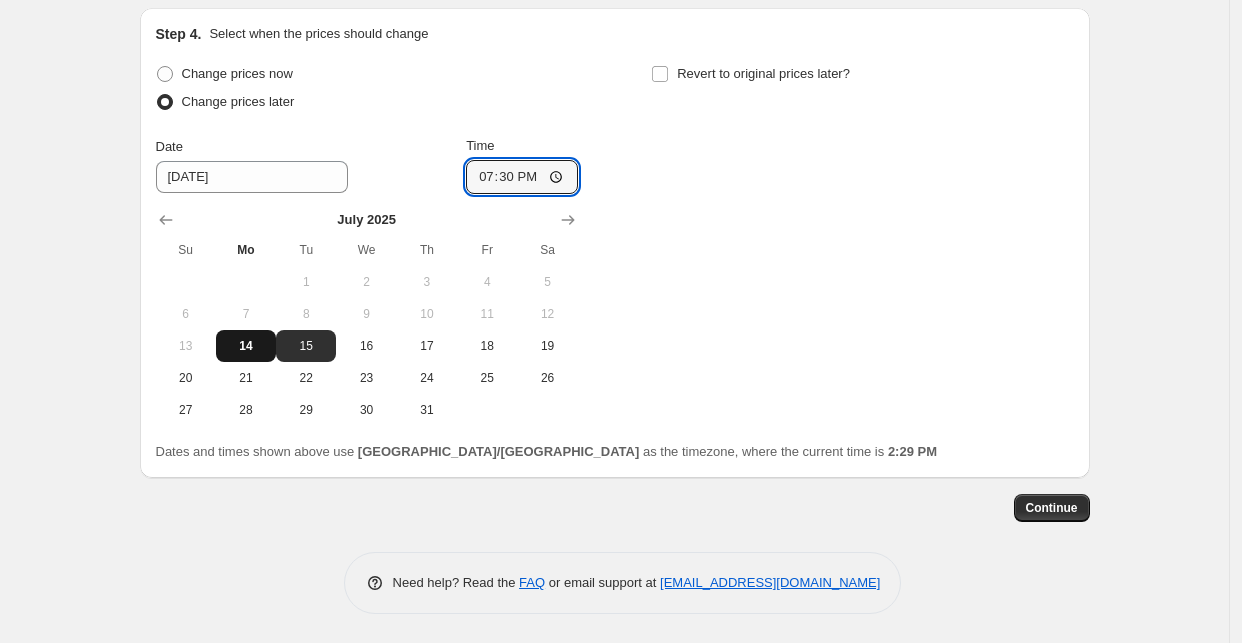 click on "14" at bounding box center (246, 346) 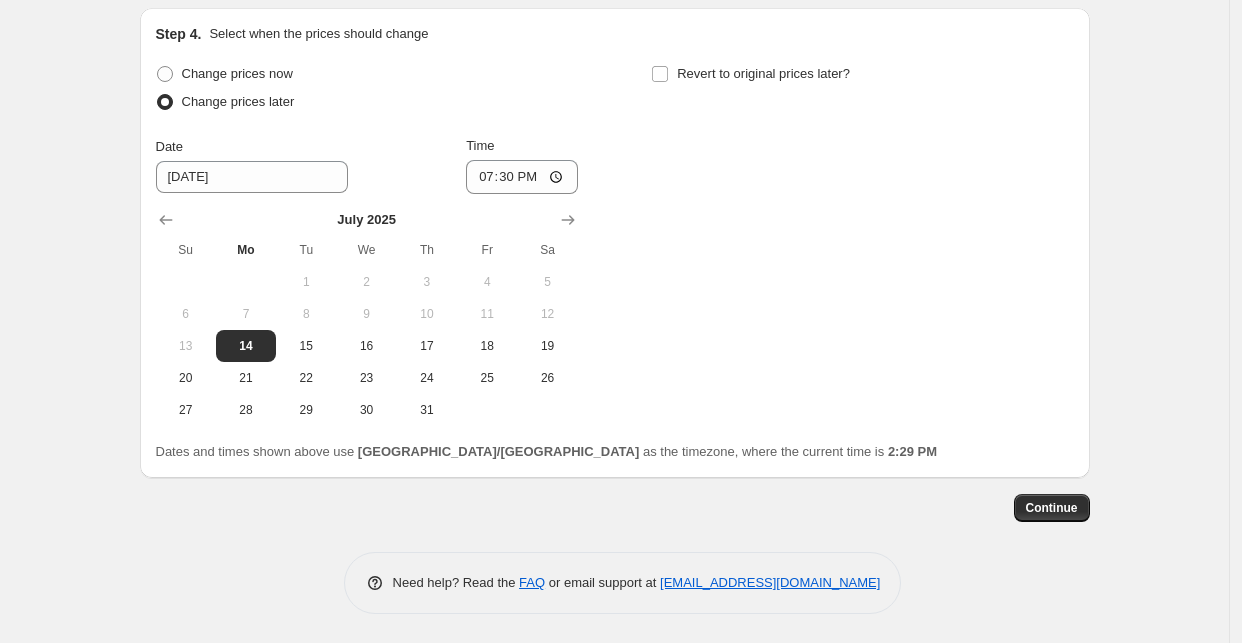 click on "Change prices now Change prices later Date [DATE] Time 19:[DATE] Mo Tu We Th Fr Sa 1 2 3 4 5 6 7 8 9 10 11 12 13 14 15 16 17 18 19 20 21 22 23 24 25 26 27 28 29 30 31 Revert to original prices later?" at bounding box center [615, 243] 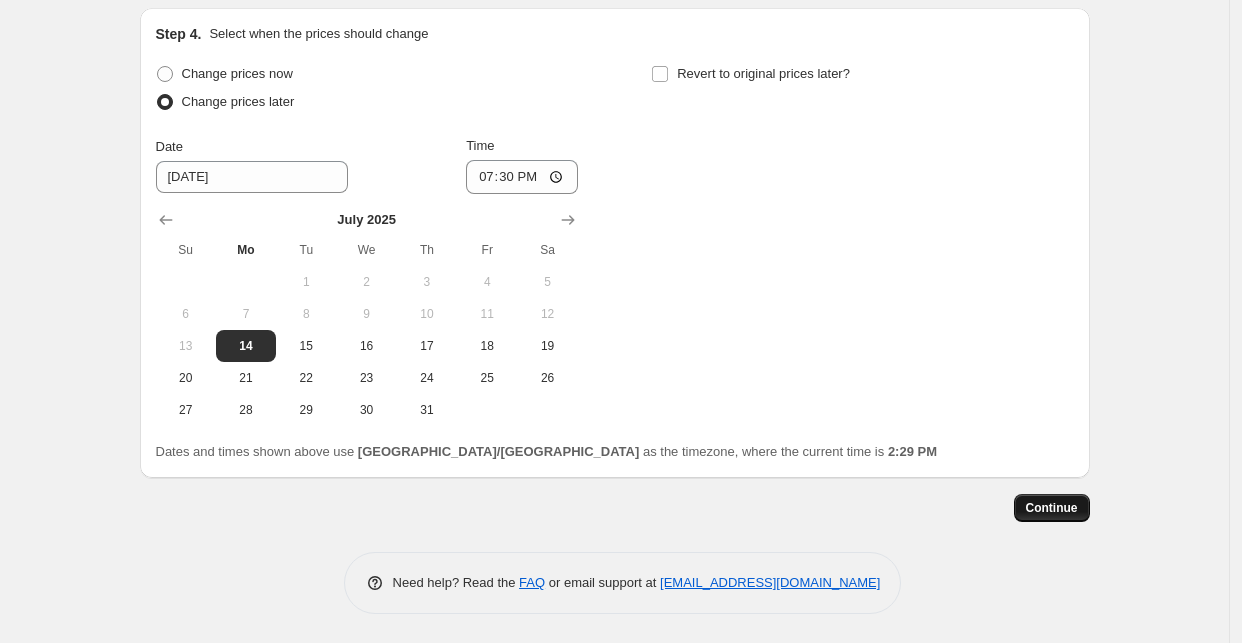 click on "Continue" at bounding box center [1052, 508] 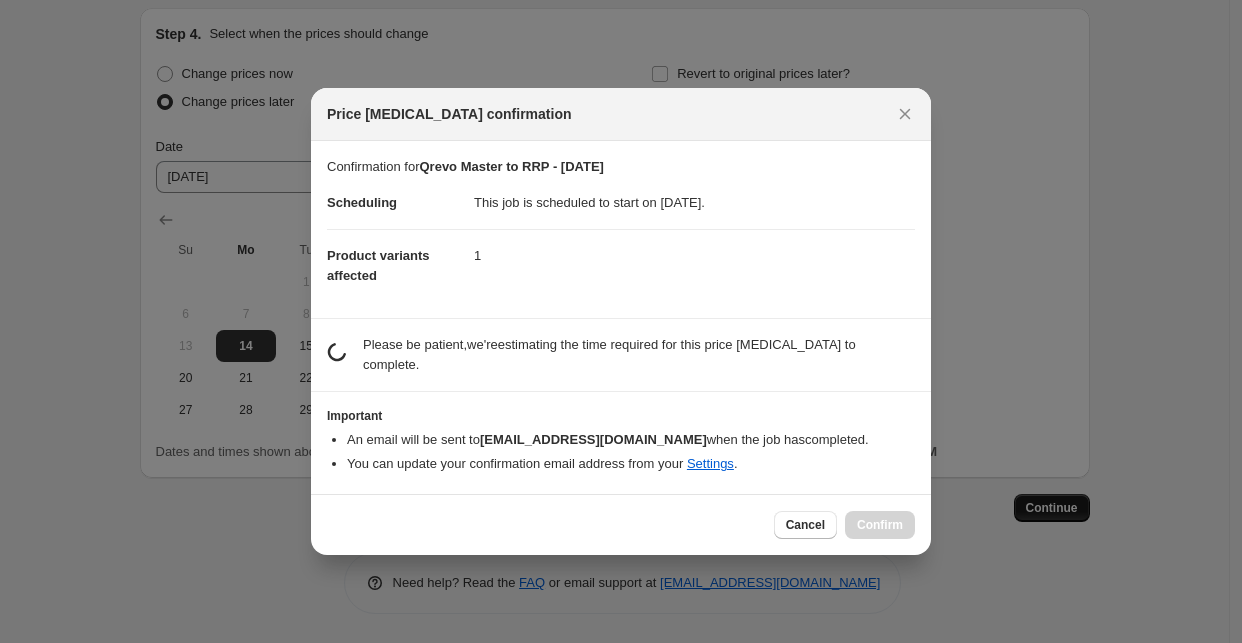 scroll, scrollTop: 0, scrollLeft: 0, axis: both 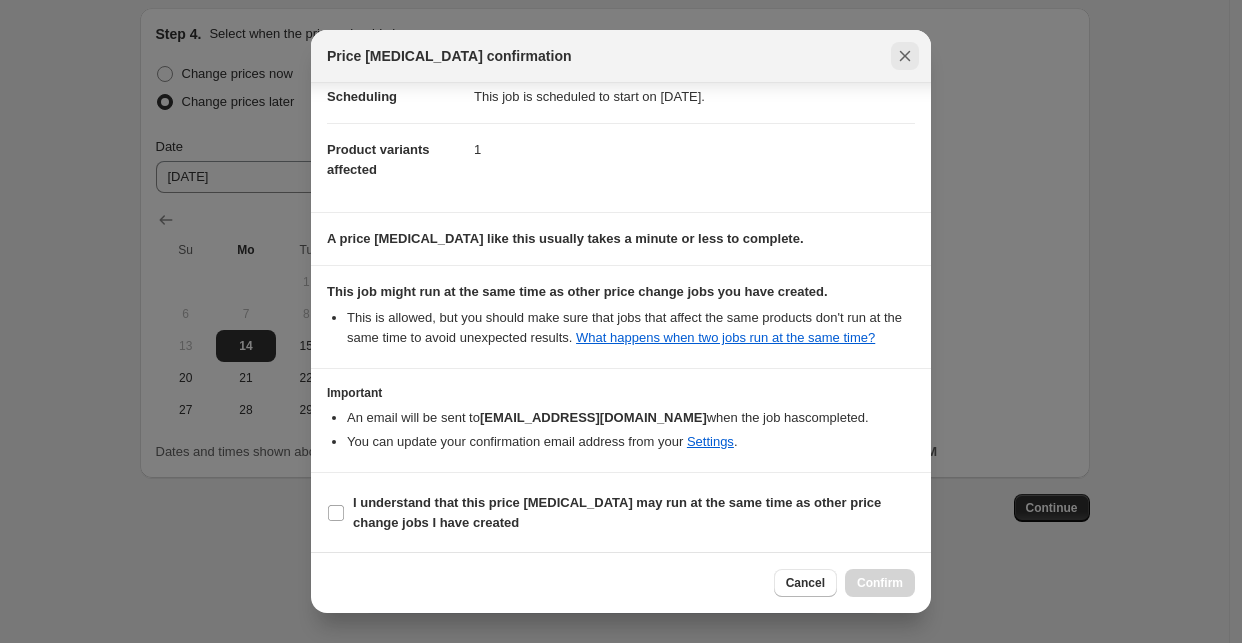 click 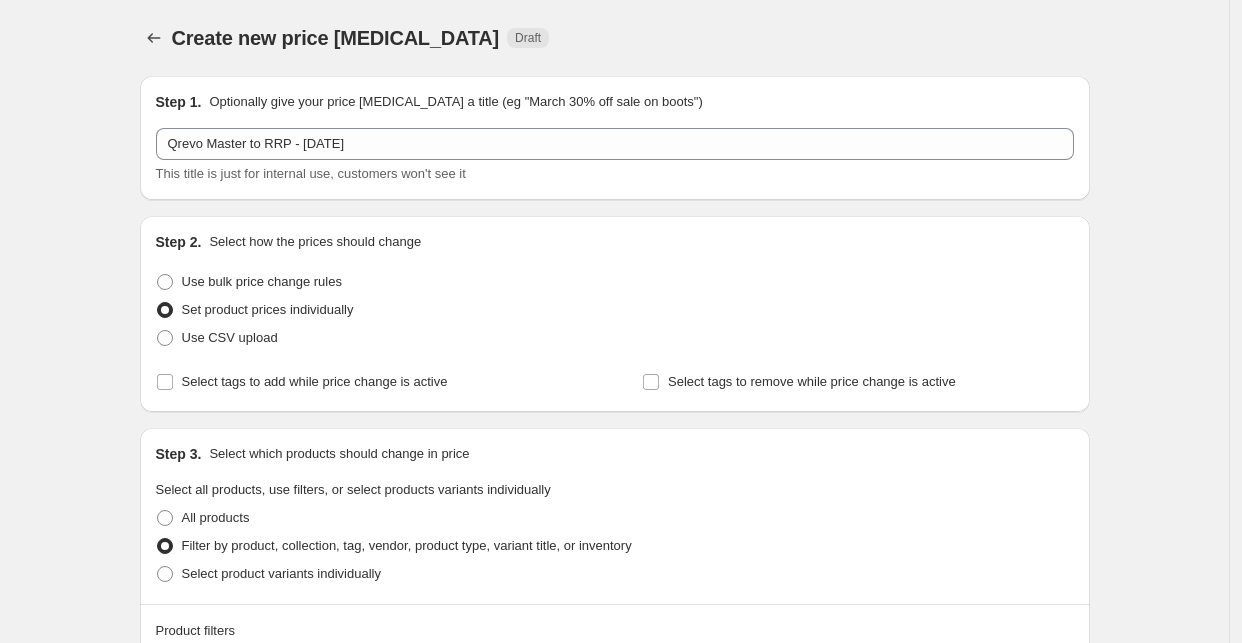 scroll, scrollTop: 1129, scrollLeft: 0, axis: vertical 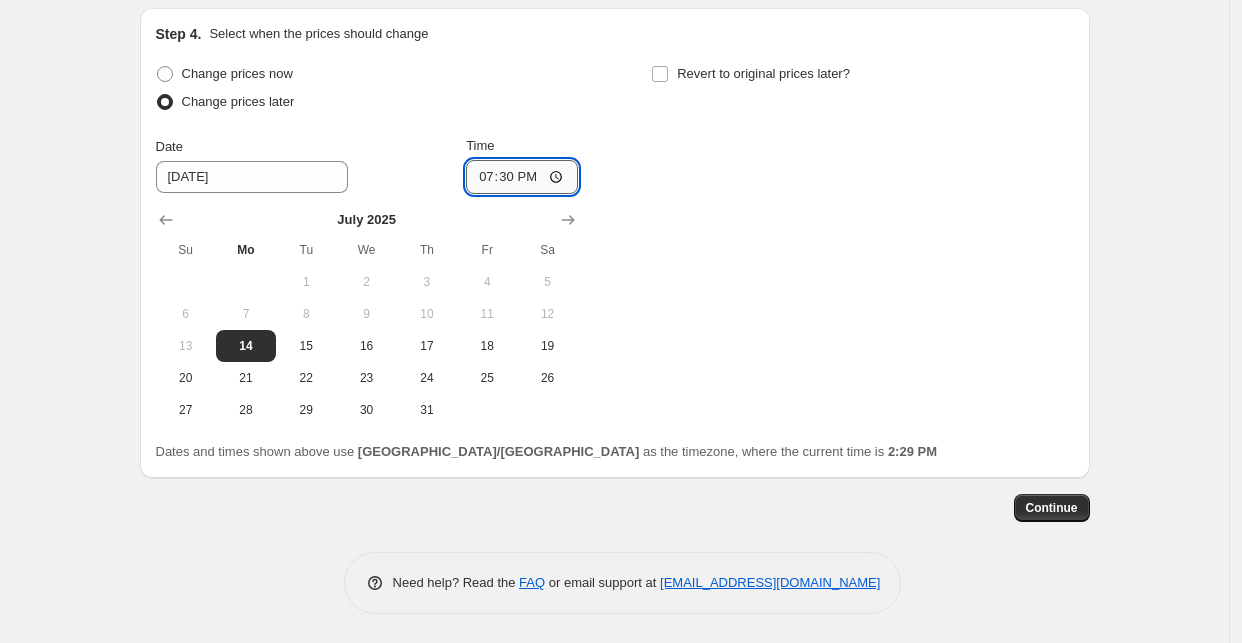 click on "19:30" at bounding box center [522, 177] 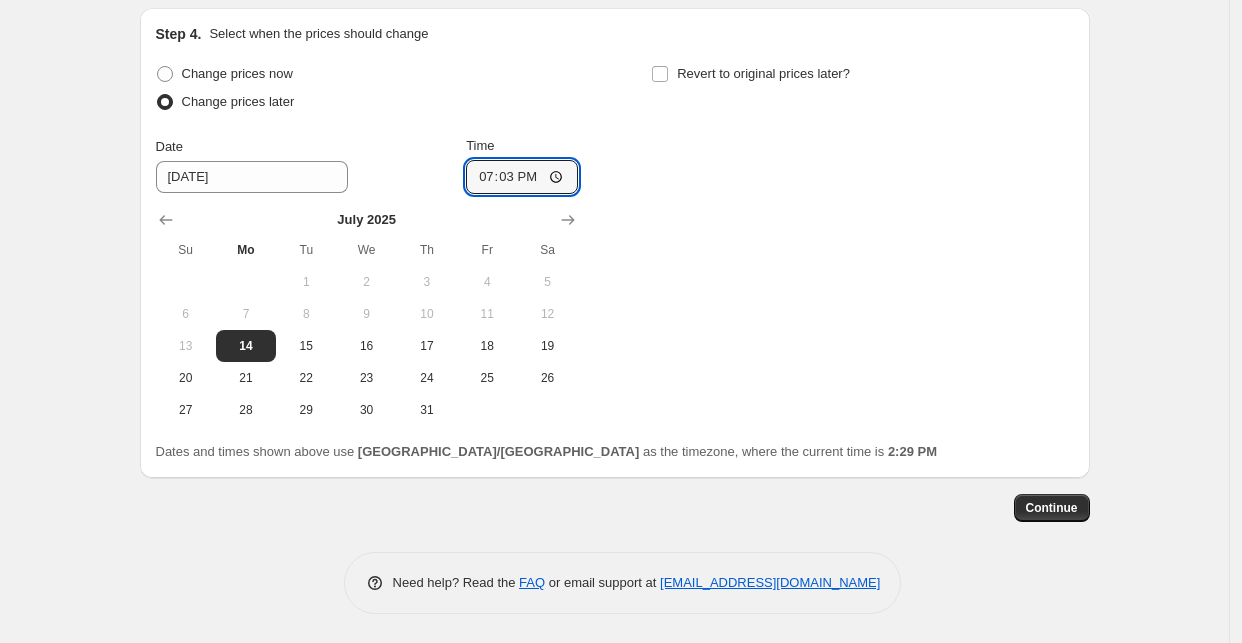 type on "19:35" 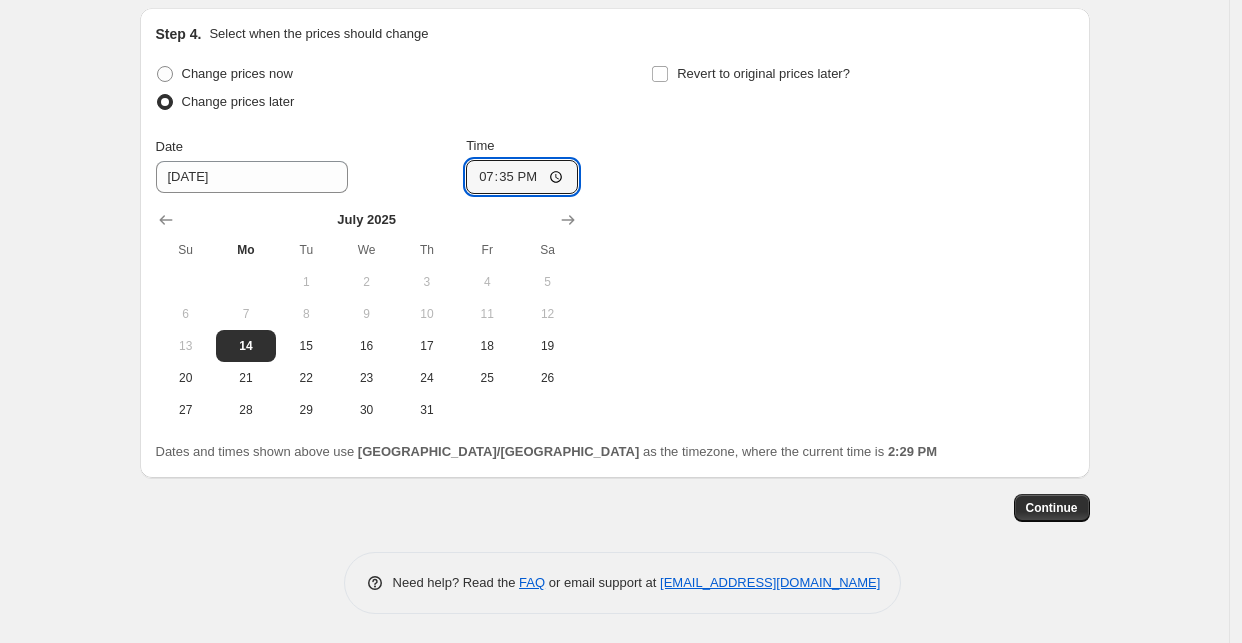 click on "Revert to original prices later?" at bounding box center (862, 90) 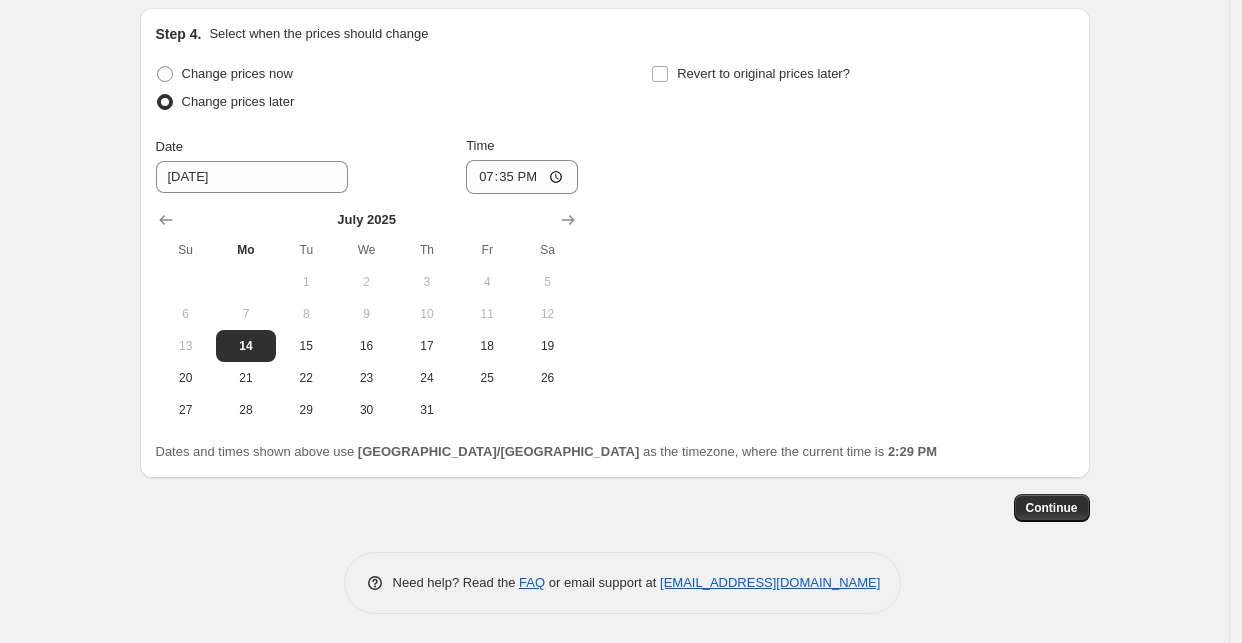 click on "Change prices now Change prices later Date [DATE] Time 19:35 [DATE] Su Mo Tu We Th Fr Sa 1 2 3 4 5 6 7 8 9 10 11 12 13 14 15 16 17 18 19 20 21 22 23 24 25 26 27 28 29 30 31 Revert to original prices later?" at bounding box center [615, 243] 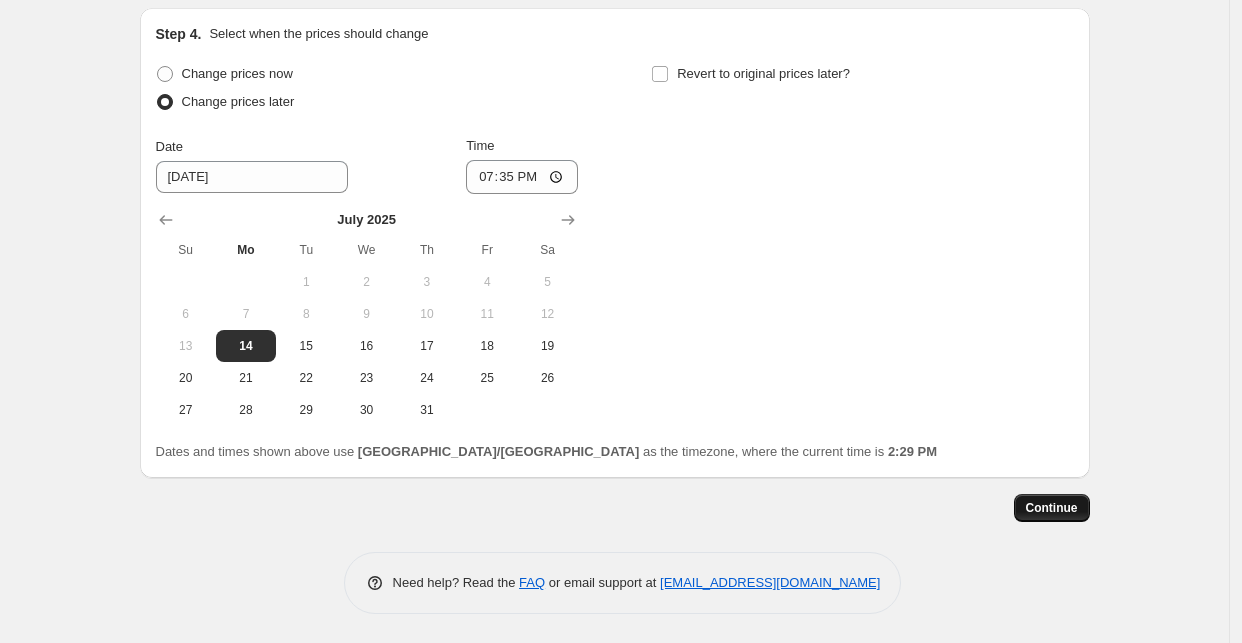 click on "Continue" at bounding box center (1052, 508) 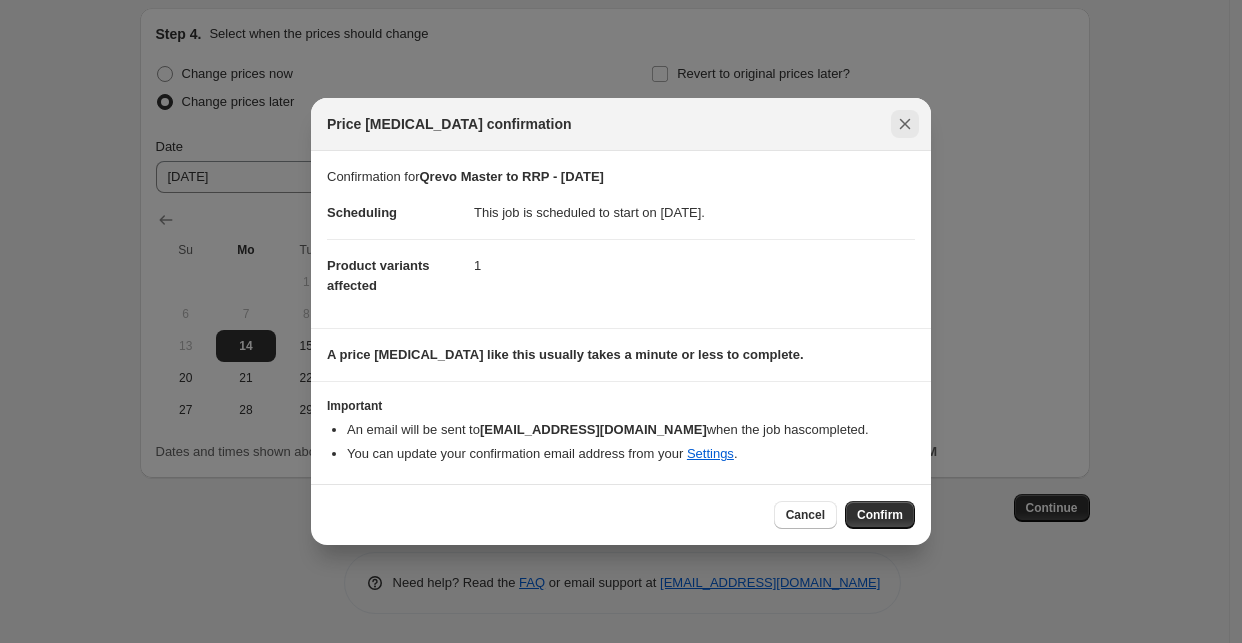 click at bounding box center [905, 124] 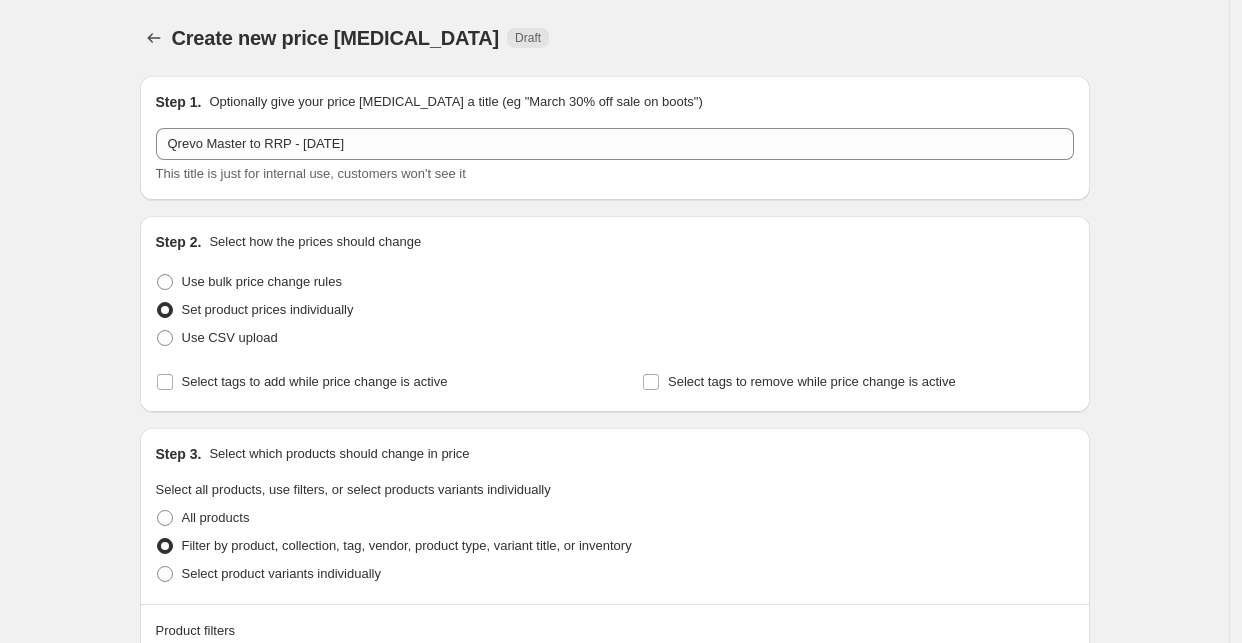 scroll, scrollTop: 1129, scrollLeft: 0, axis: vertical 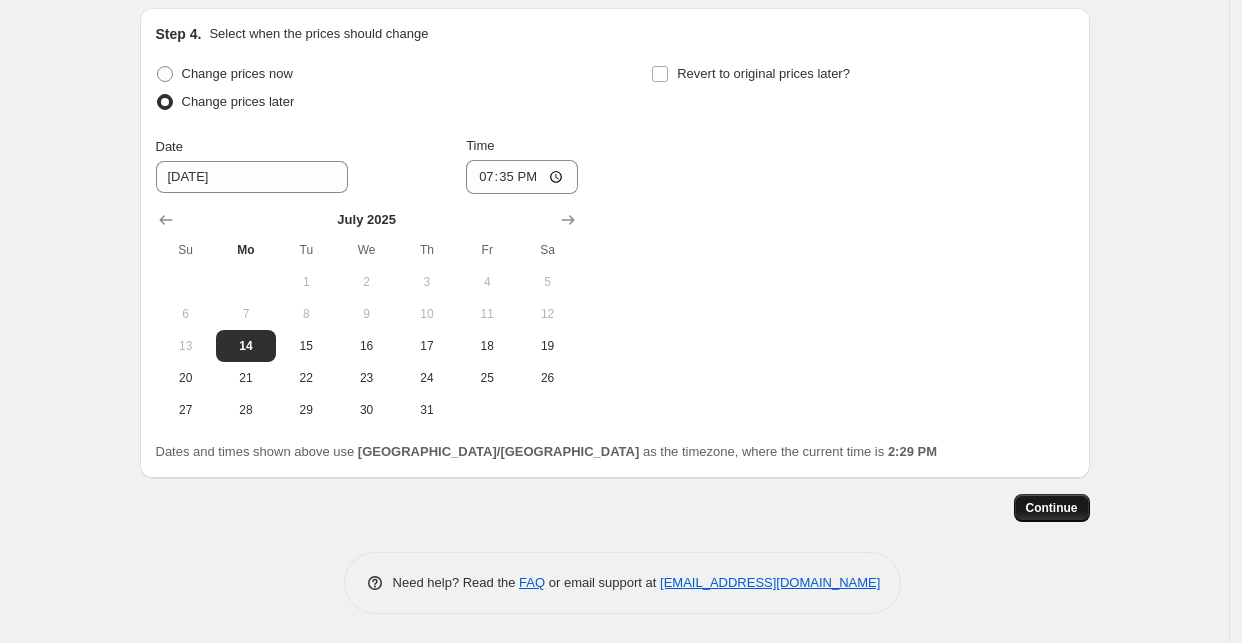 click on "Continue" at bounding box center (1052, 508) 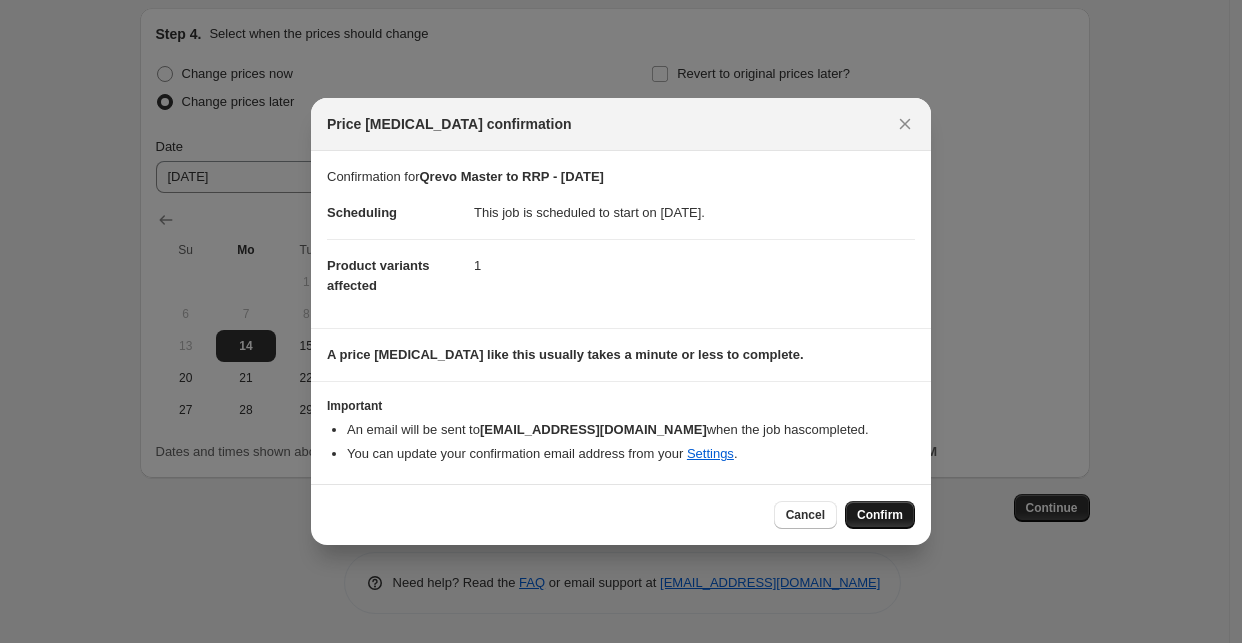 click on "Confirm" at bounding box center [880, 515] 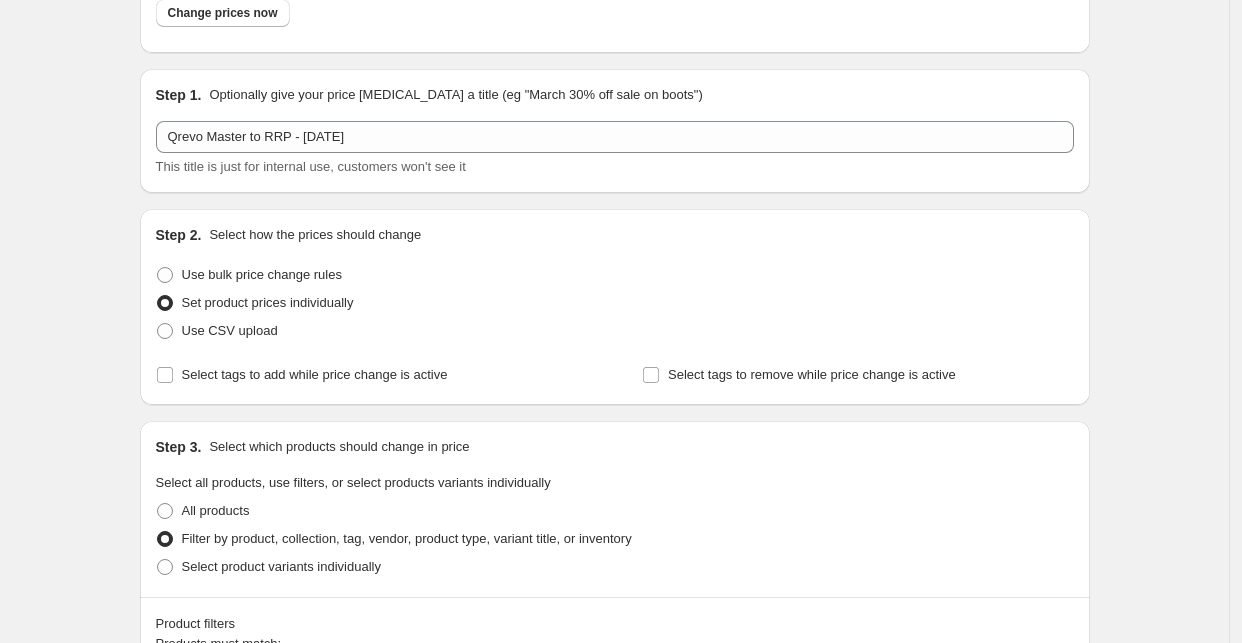 scroll, scrollTop: 0, scrollLeft: 0, axis: both 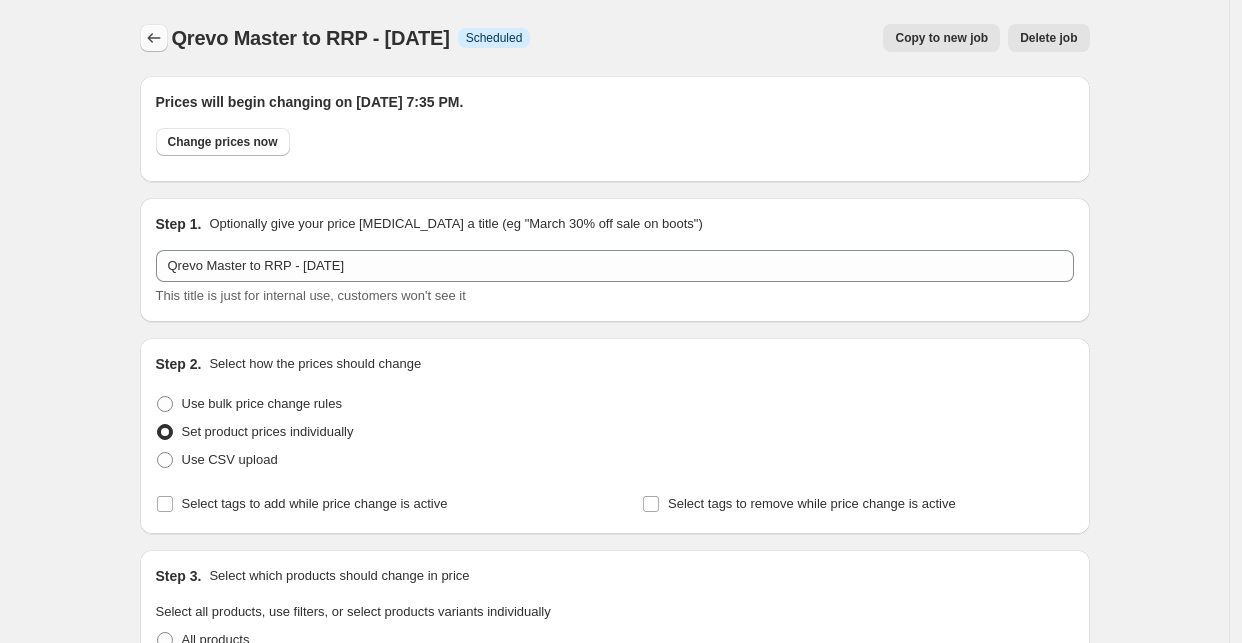 click at bounding box center [154, 38] 